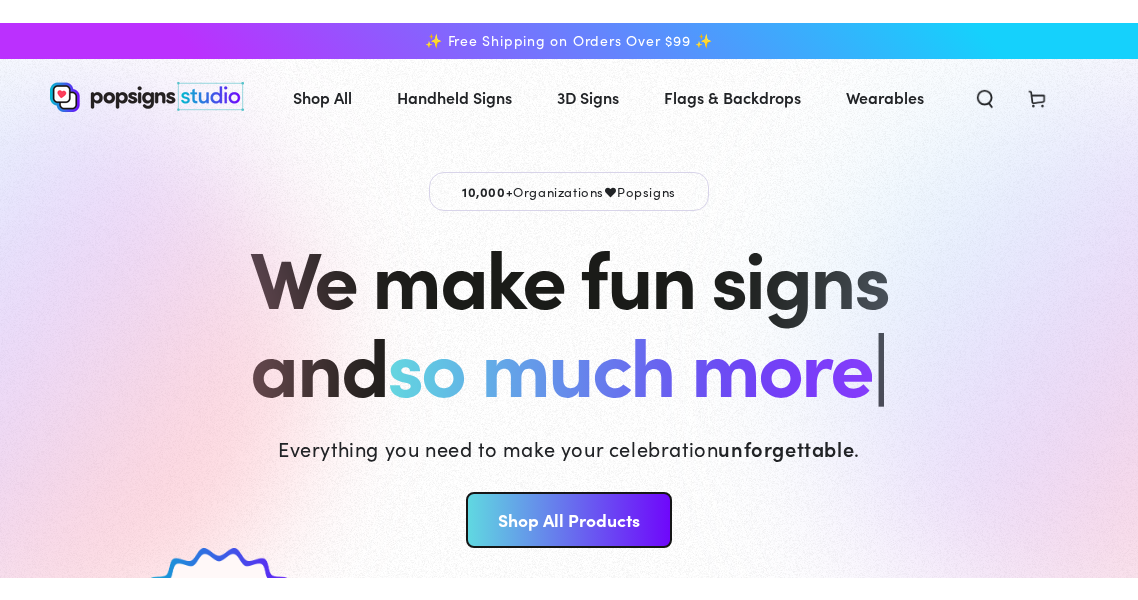 scroll, scrollTop: 0, scrollLeft: 0, axis: both 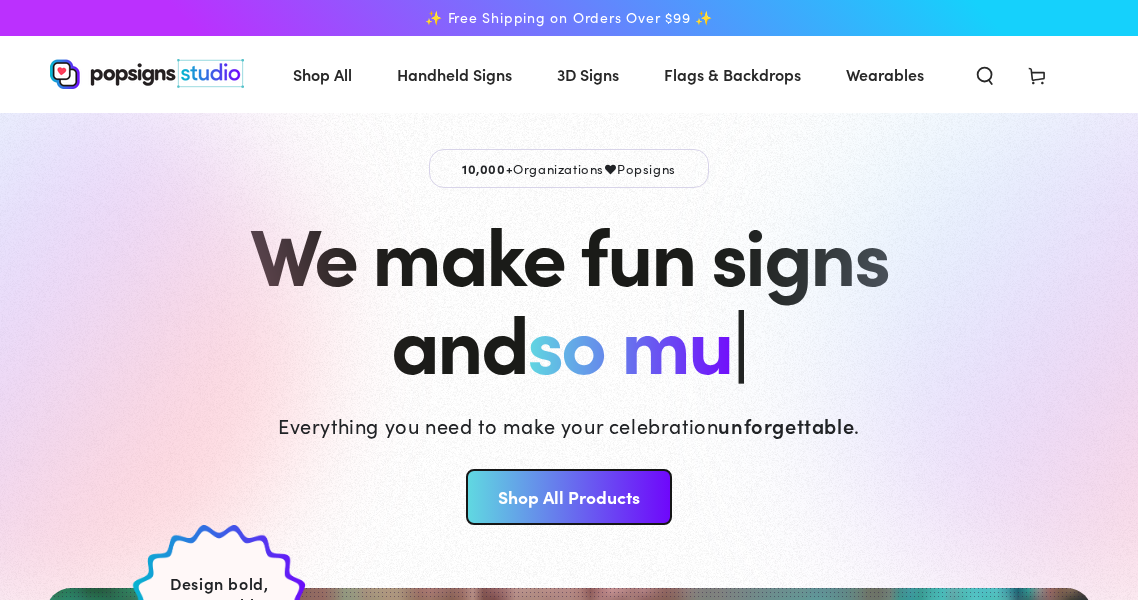click on "Cart" at bounding box center [1037, 74] 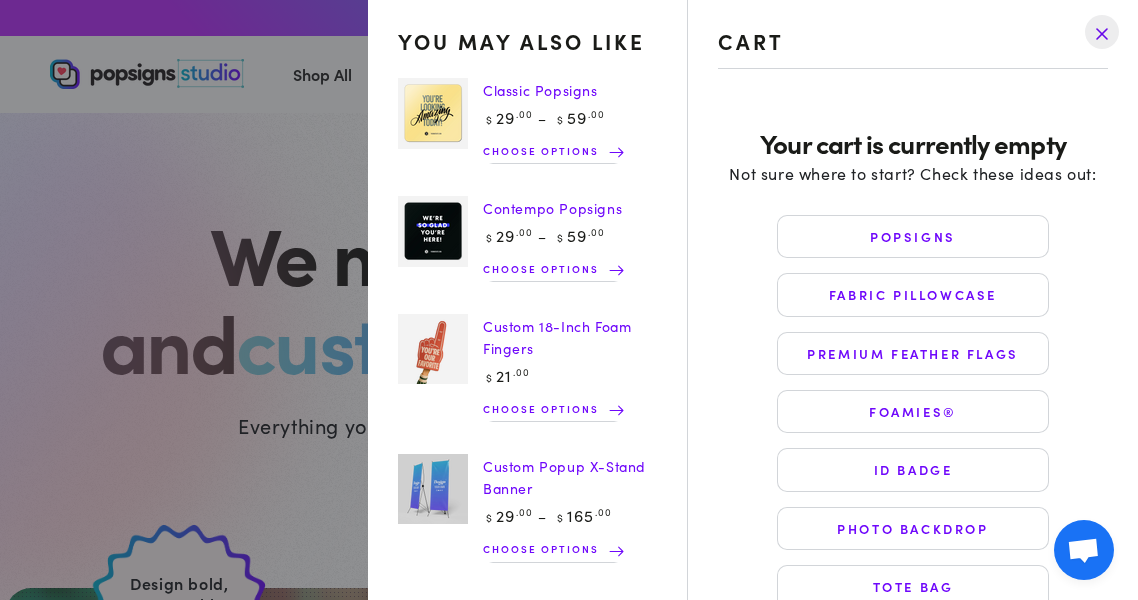scroll, scrollTop: 39, scrollLeft: 0, axis: vertical 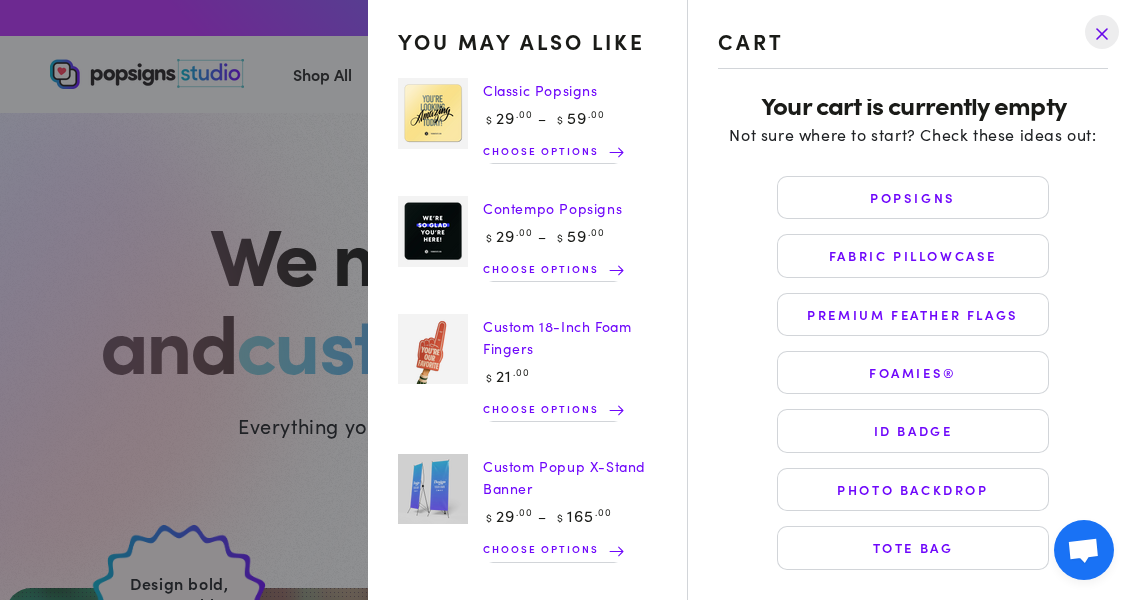 click at bounding box center (1102, 32) 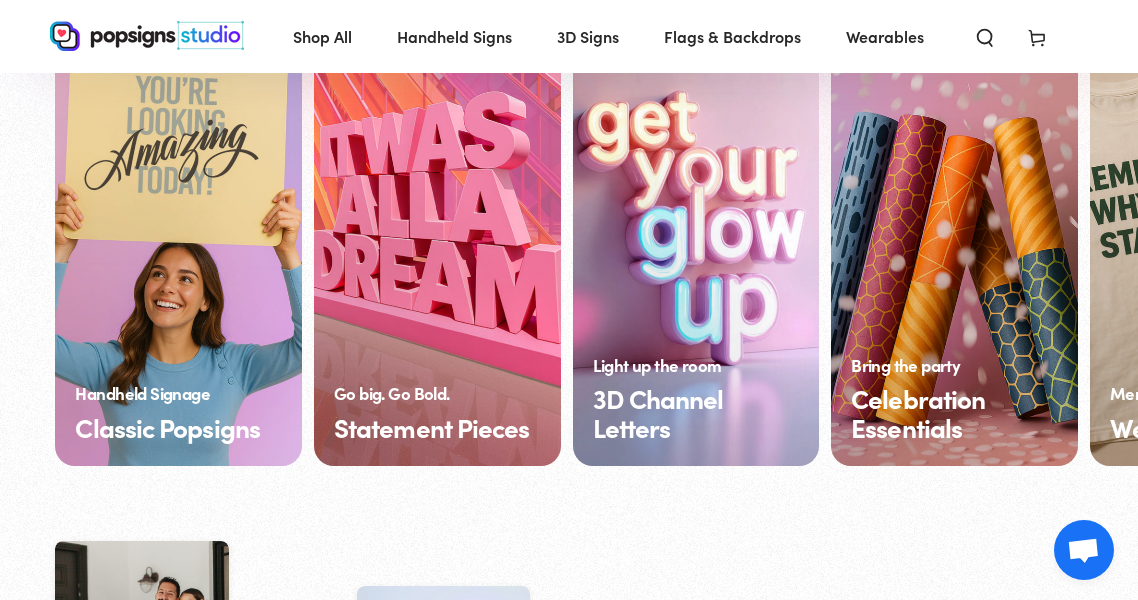 scroll, scrollTop: 1598, scrollLeft: 0, axis: vertical 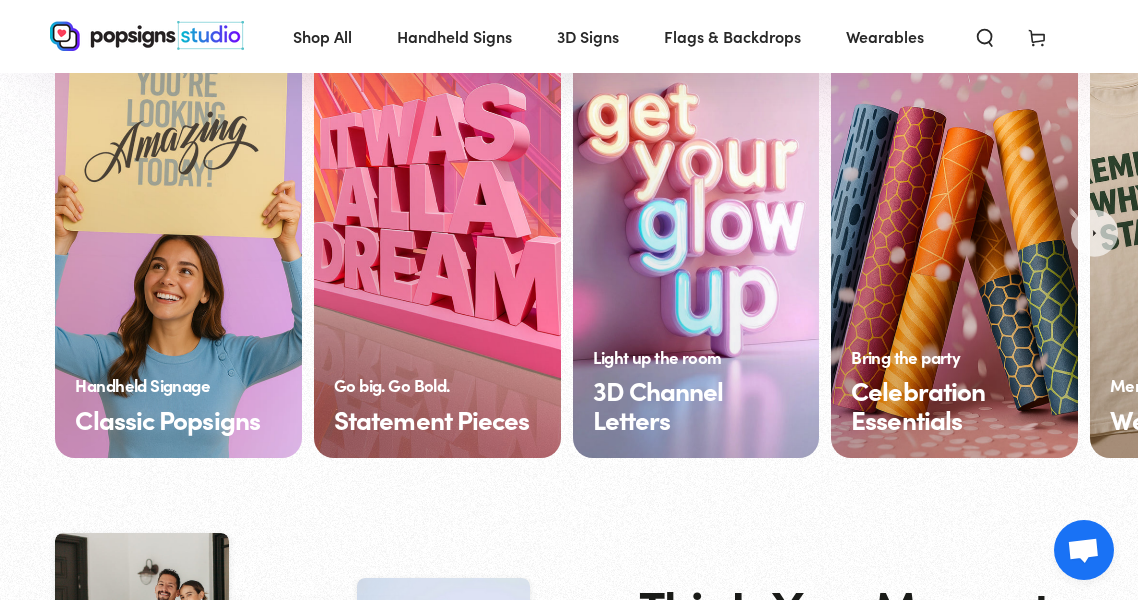 click on "Classic Popsigns" at bounding box center (178, 233) 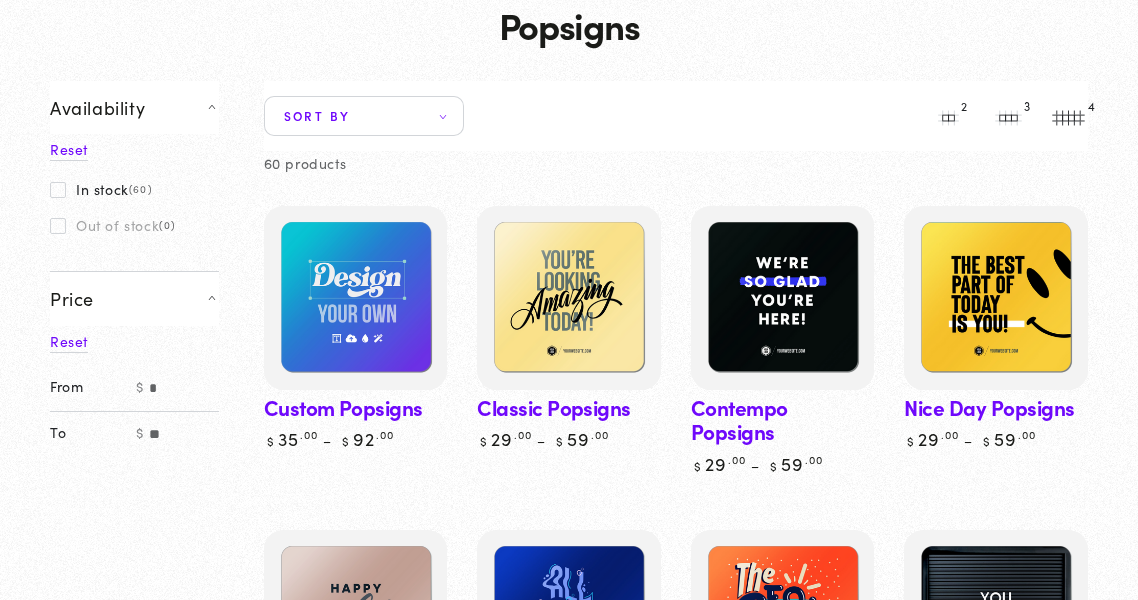 scroll, scrollTop: 225, scrollLeft: 0, axis: vertical 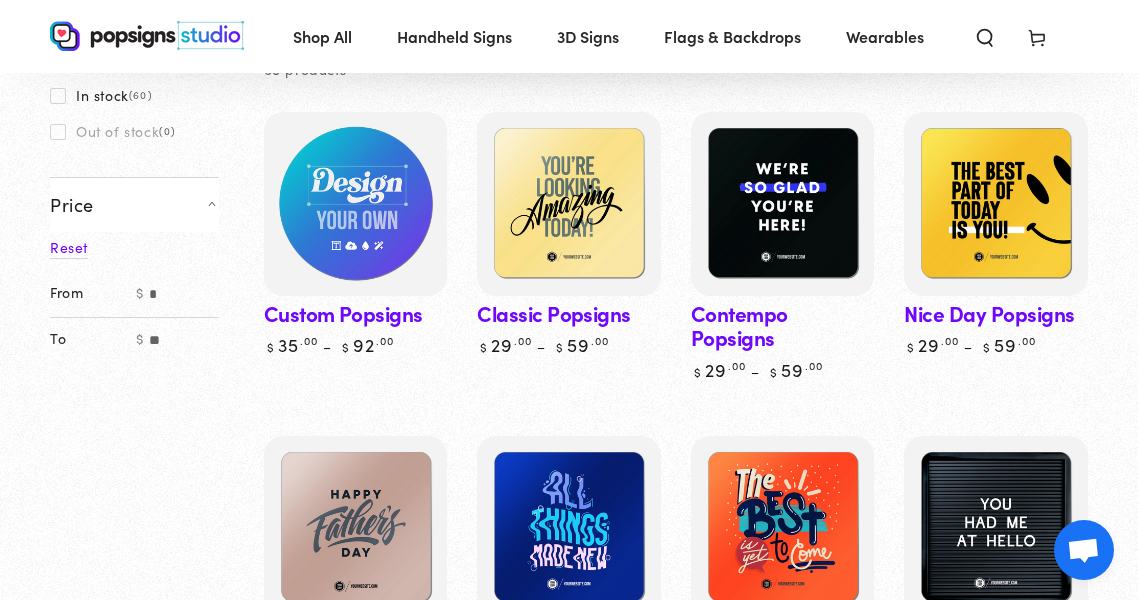 click at bounding box center (355, 203) 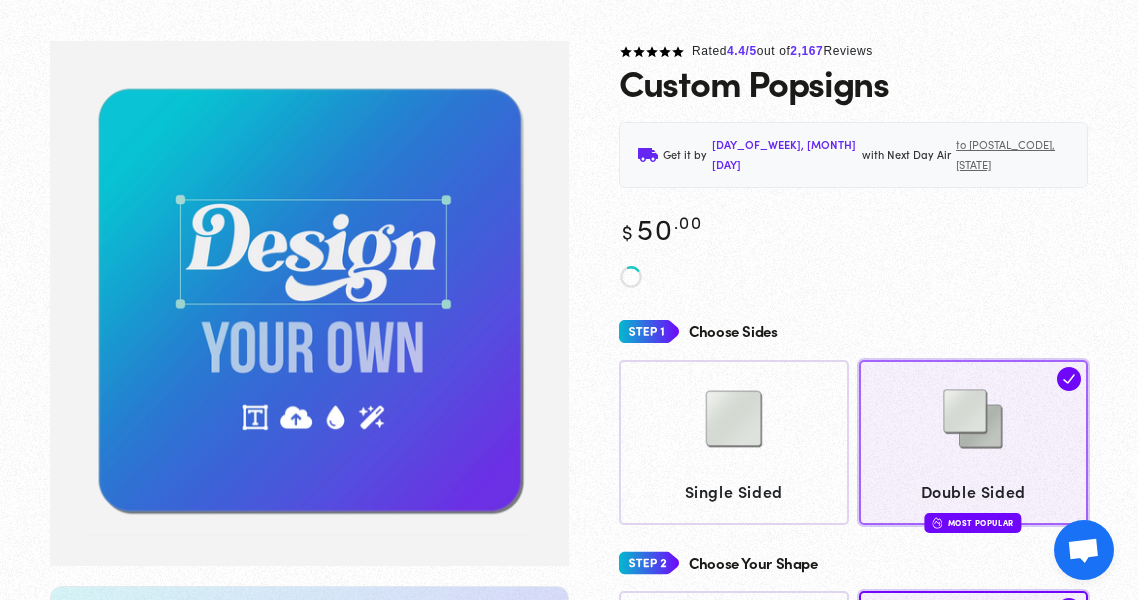 scroll, scrollTop: 449, scrollLeft: 0, axis: vertical 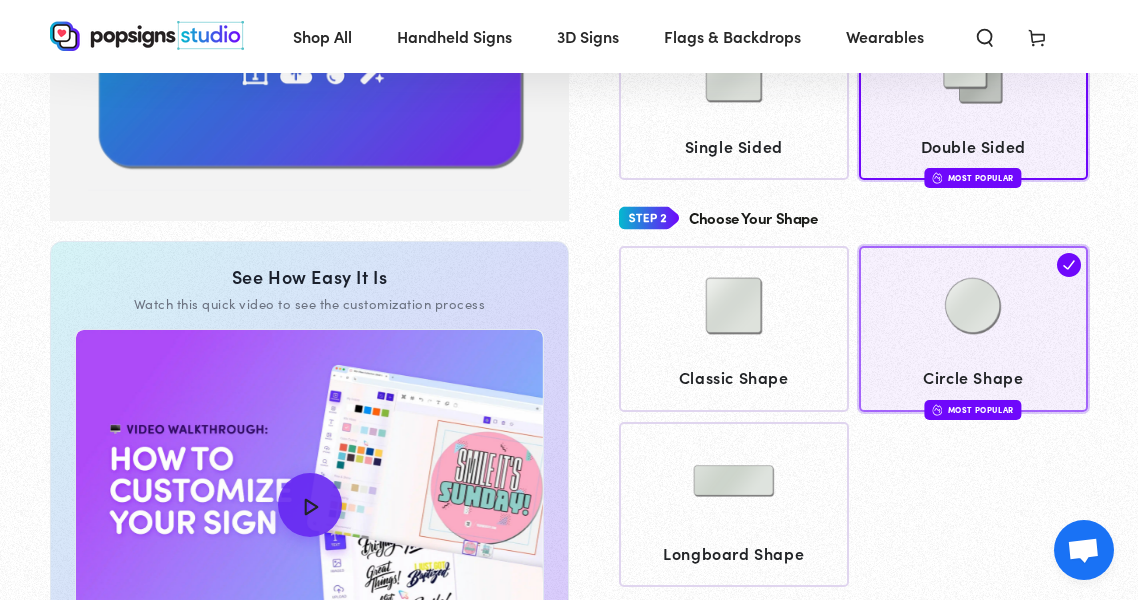 click 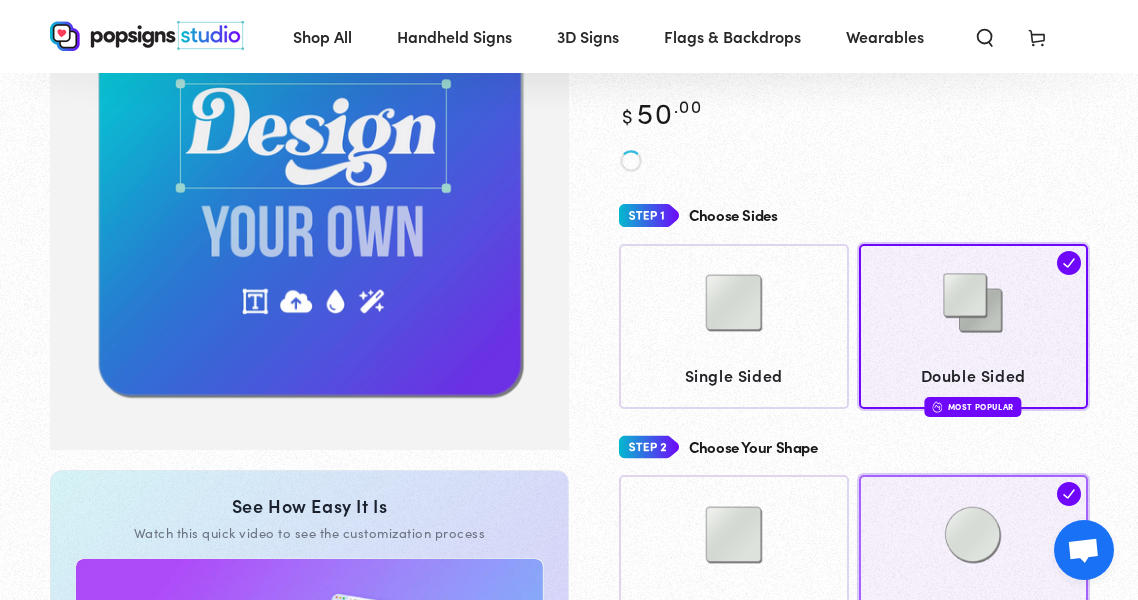 scroll, scrollTop: 0, scrollLeft: 0, axis: both 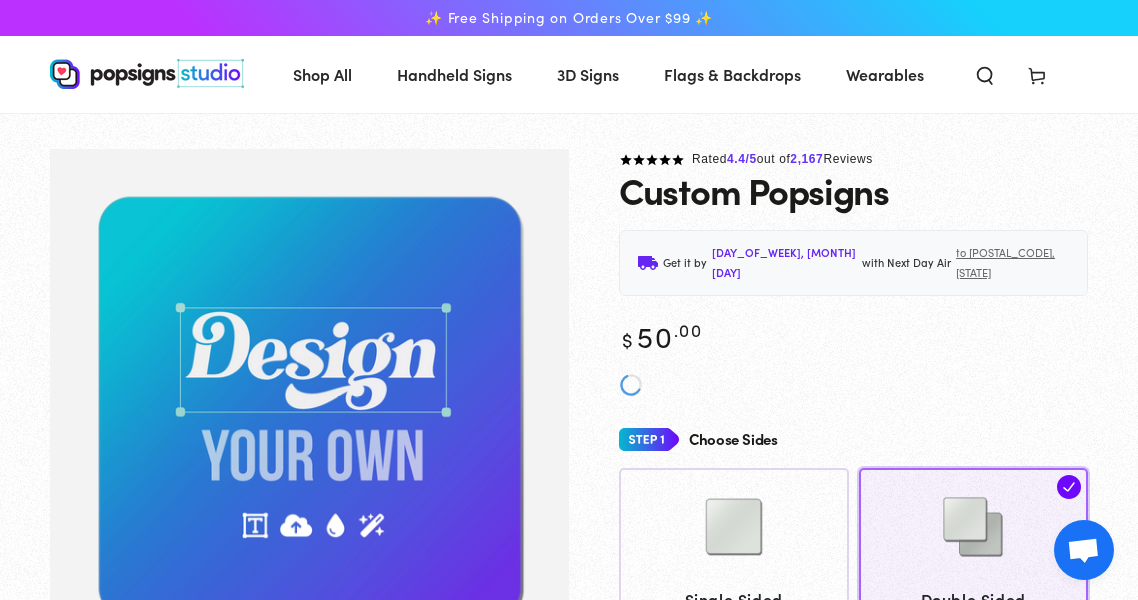 click 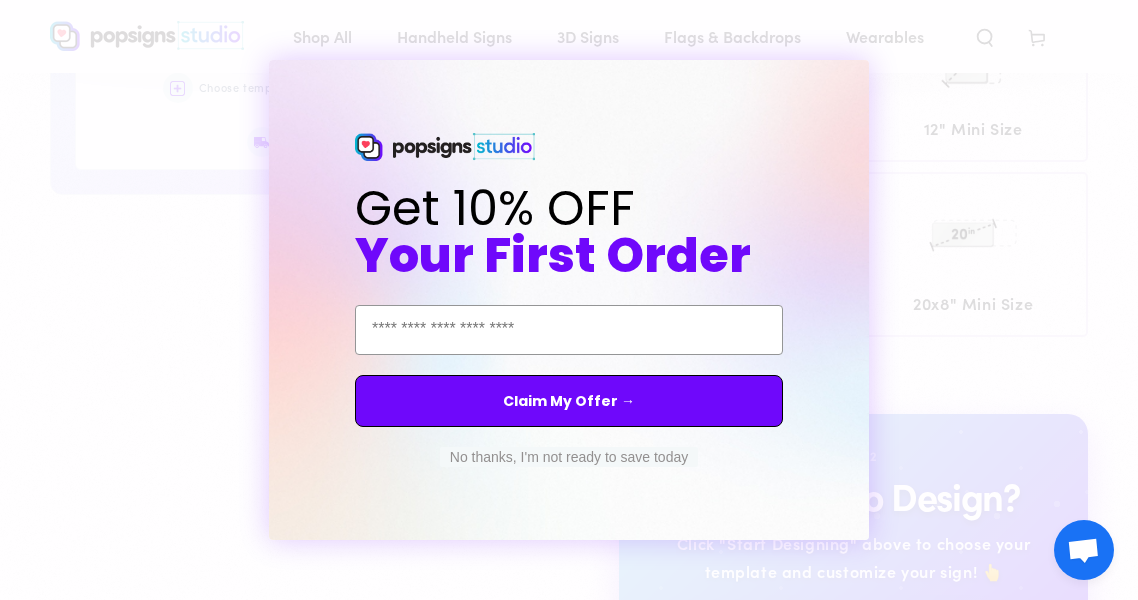 scroll, scrollTop: 1083, scrollLeft: 0, axis: vertical 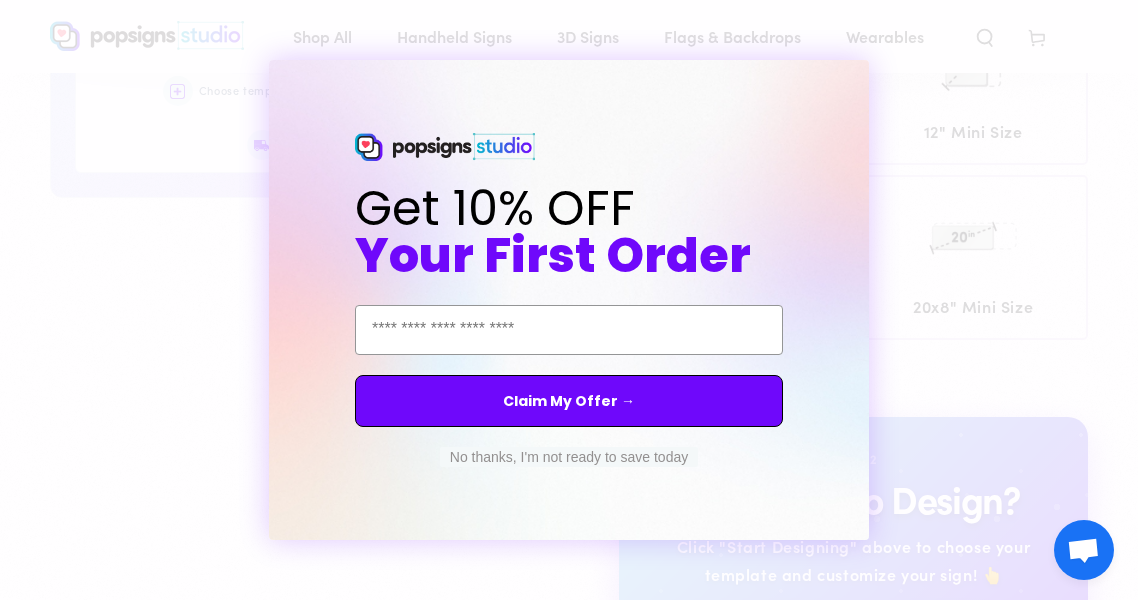 click on "No thanks, I'm not ready to save today" at bounding box center [569, 457] 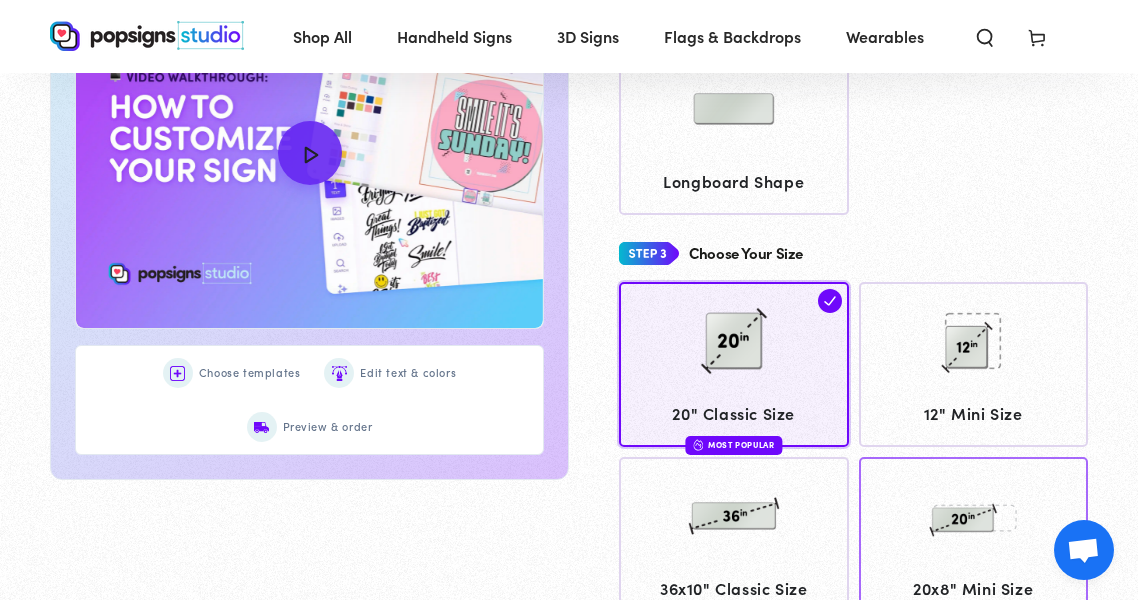 scroll, scrollTop: 788, scrollLeft: 0, axis: vertical 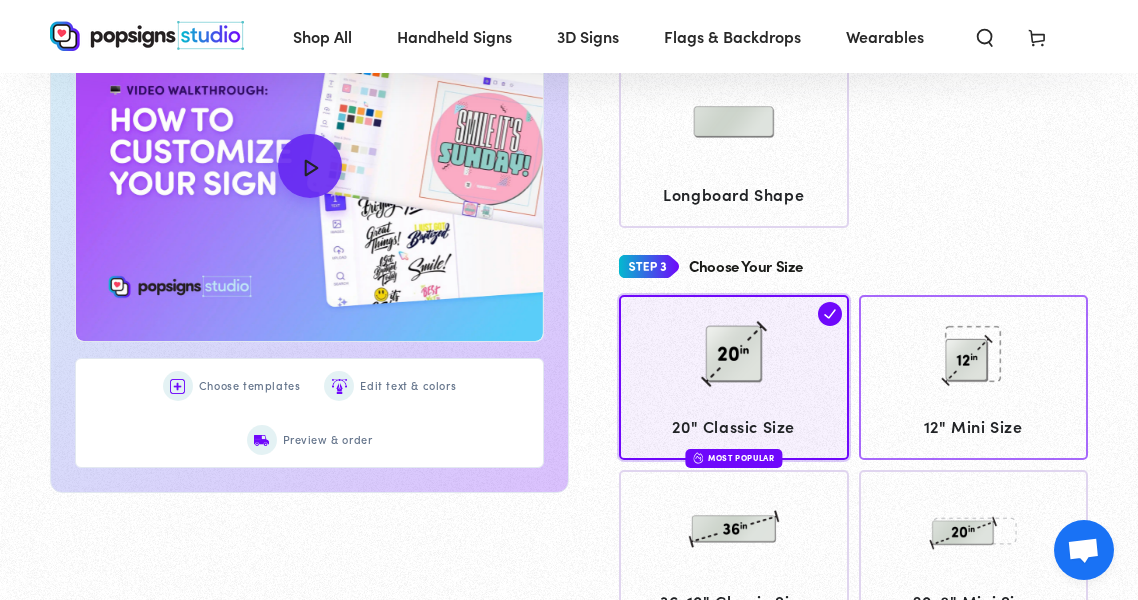 click 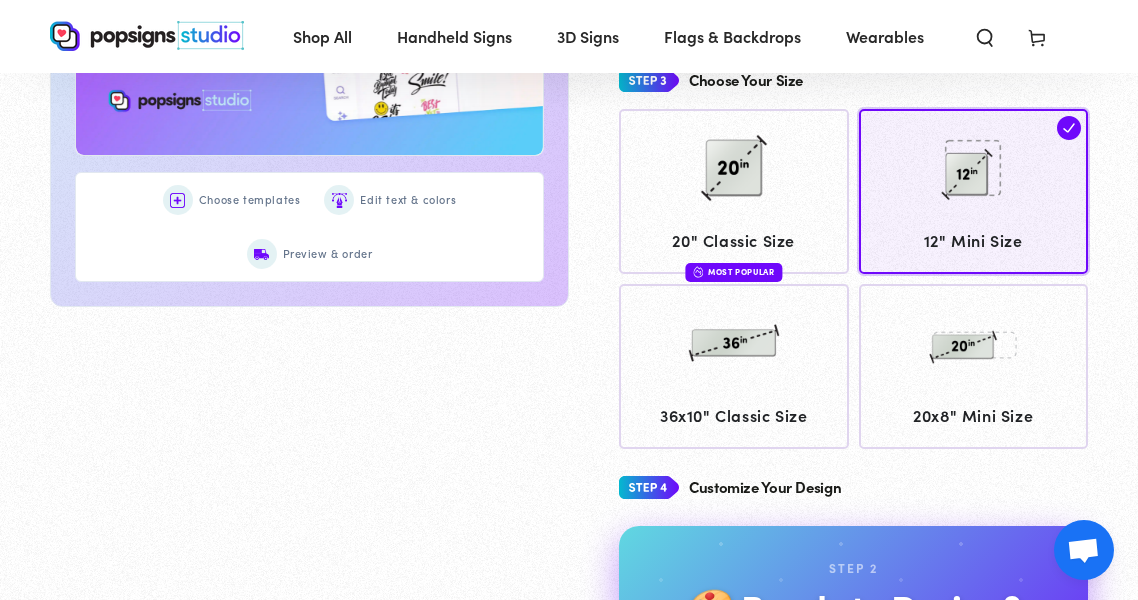 scroll, scrollTop: 985, scrollLeft: 0, axis: vertical 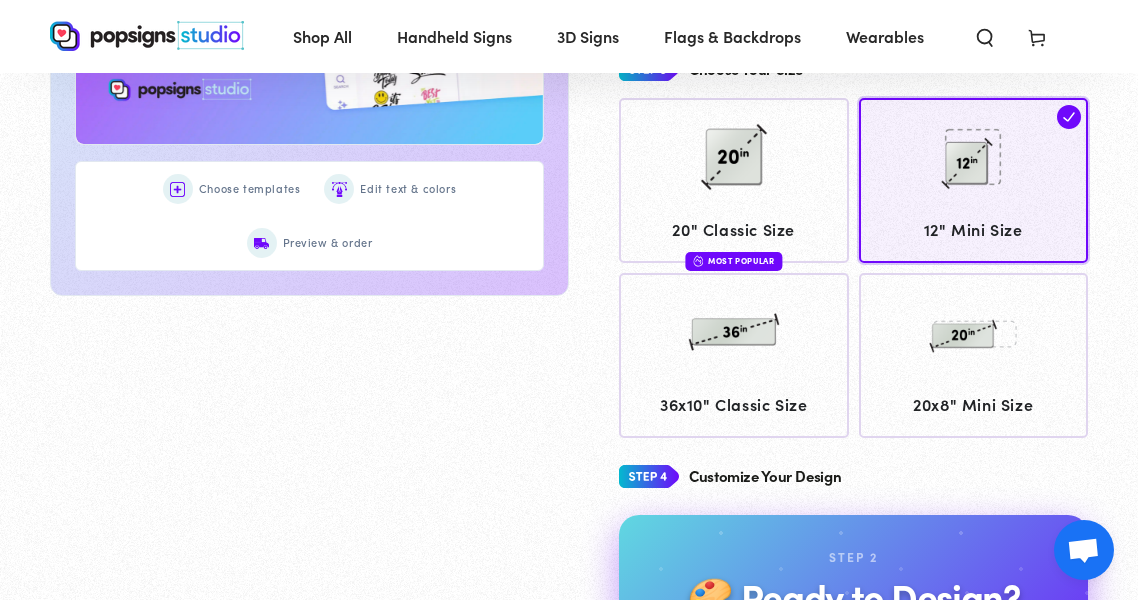 click on "Customize Your Design" at bounding box center [765, 476] 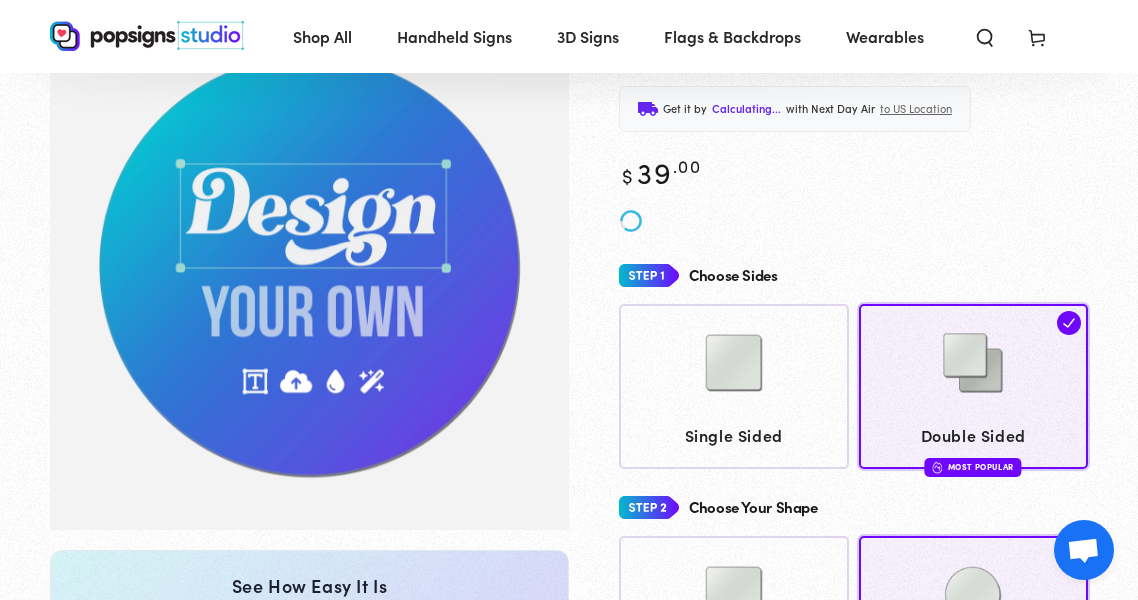 scroll, scrollTop: 0, scrollLeft: 0, axis: both 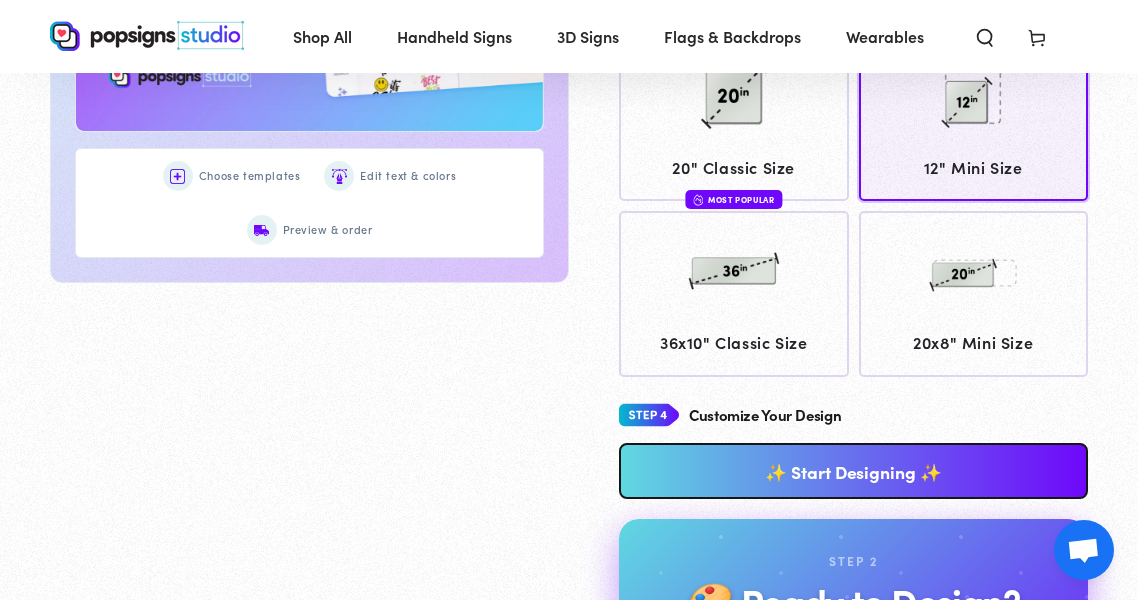 click on "✨ Start Designing ✨" at bounding box center (853, 471) 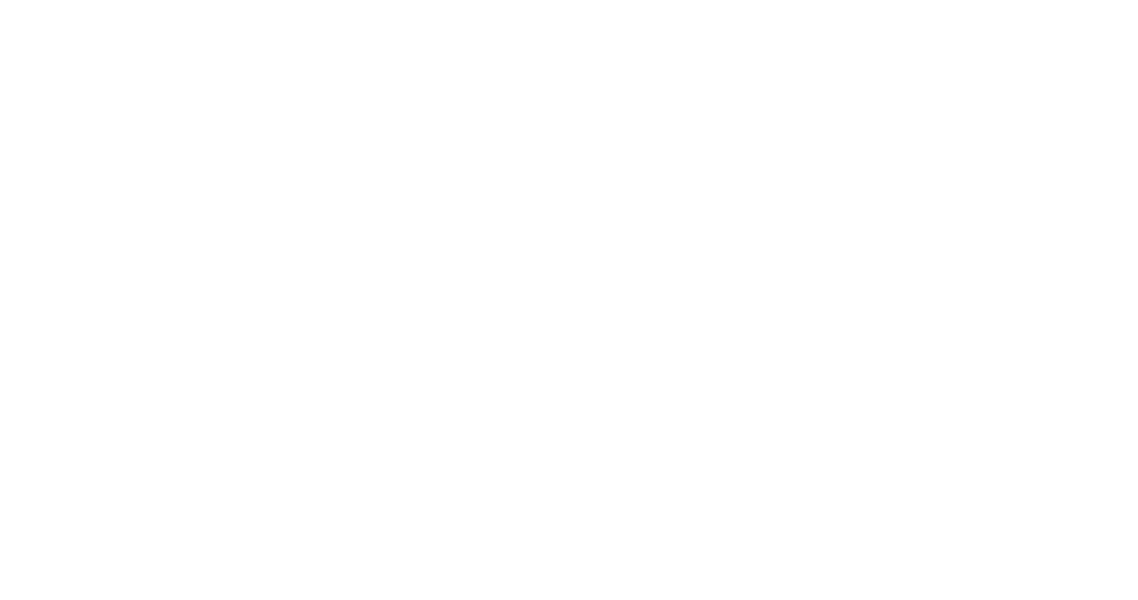 scroll, scrollTop: 0, scrollLeft: 0, axis: both 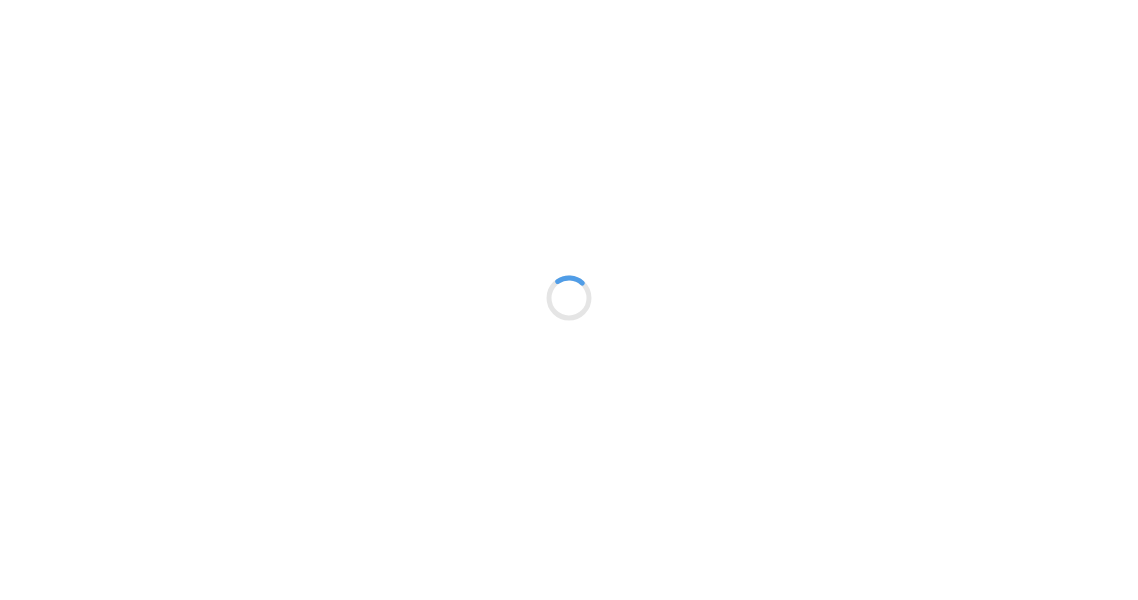 type on "An ancient tree with a door leading to a magical world" 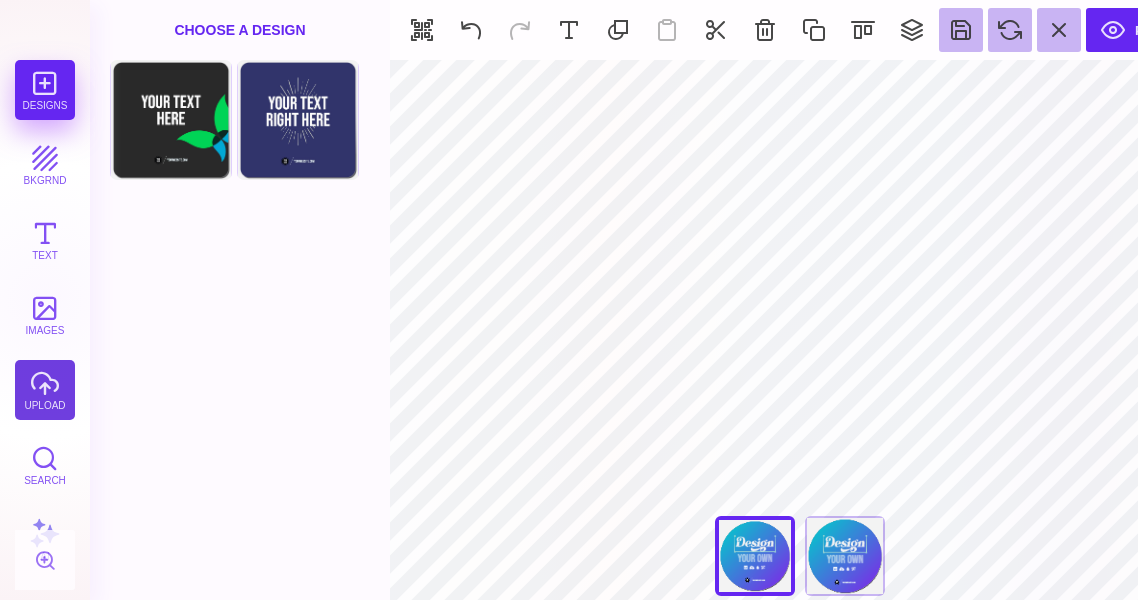 click on "upload" at bounding box center (45, 390) 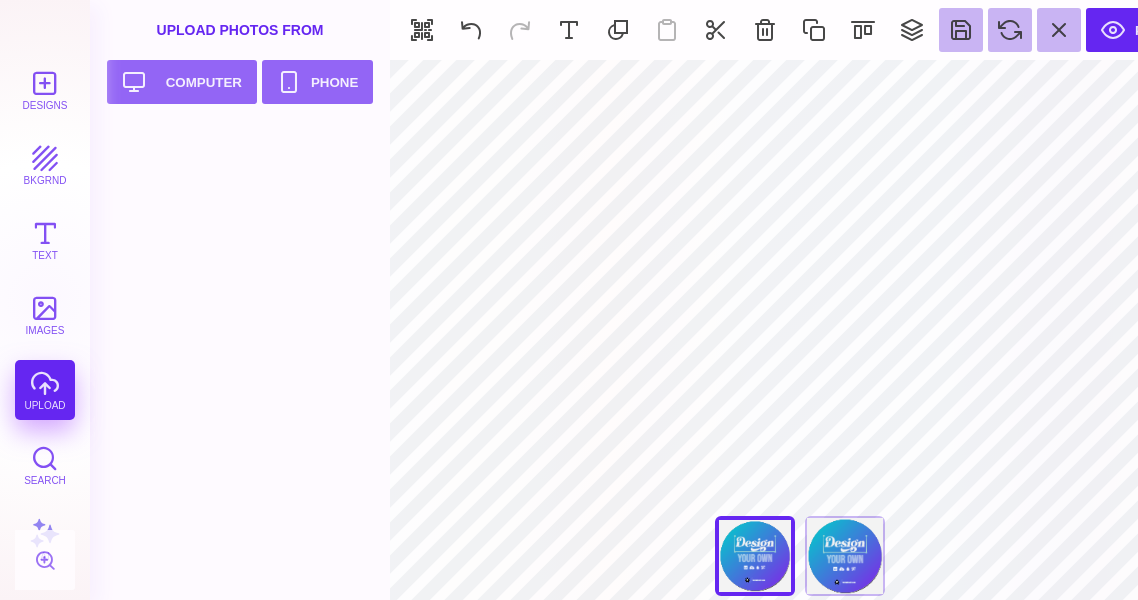 click on "Upload your artwork
Computer
Phone" at bounding box center (240, 87) 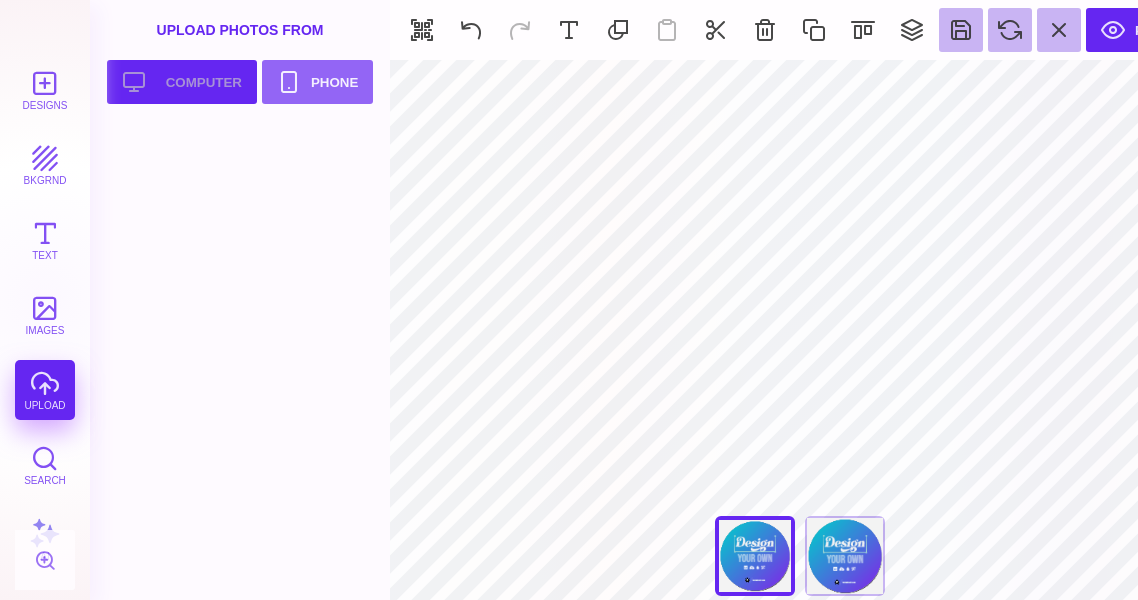 click on "Upload your artwork
Computer" at bounding box center [182, 82] 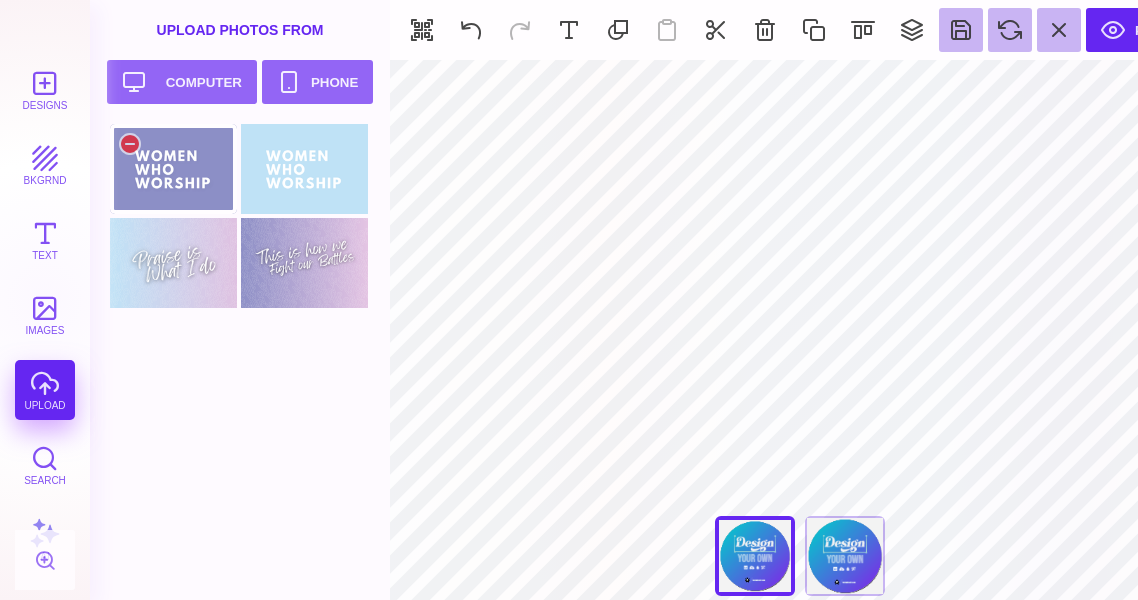 click at bounding box center (173, 169) 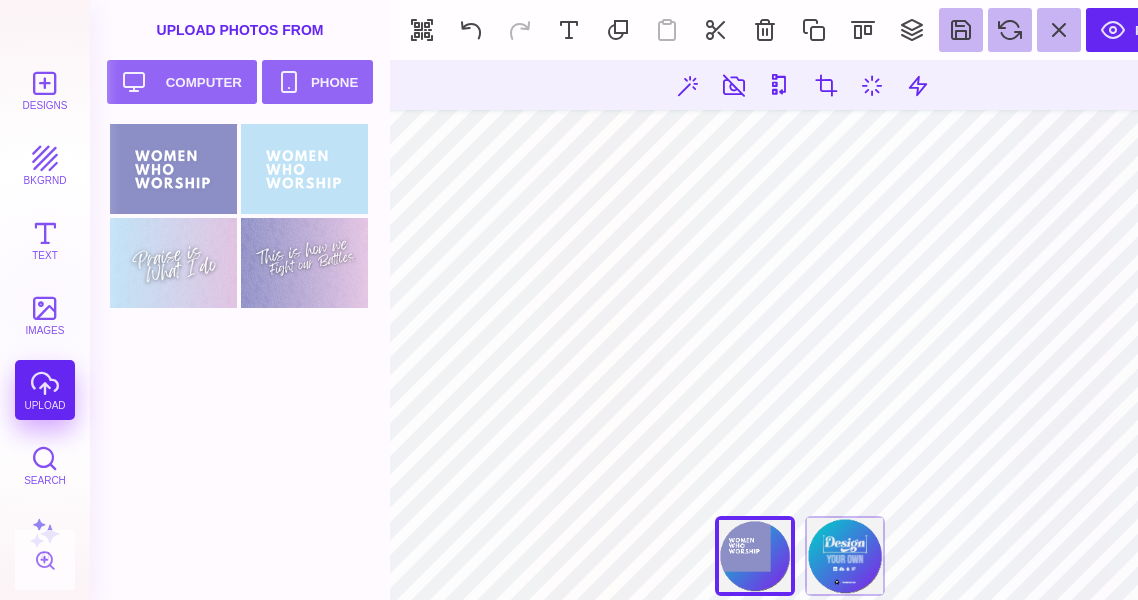 click on "***** ****
Front
Back" at bounding box center (800, 330) 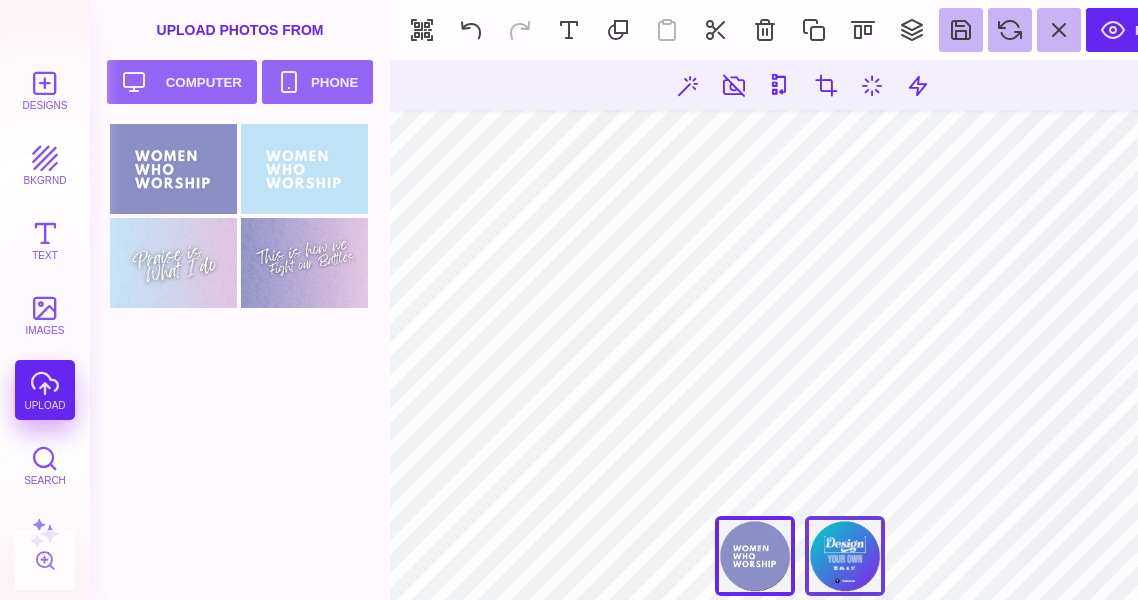click on "Back" at bounding box center [845, 556] 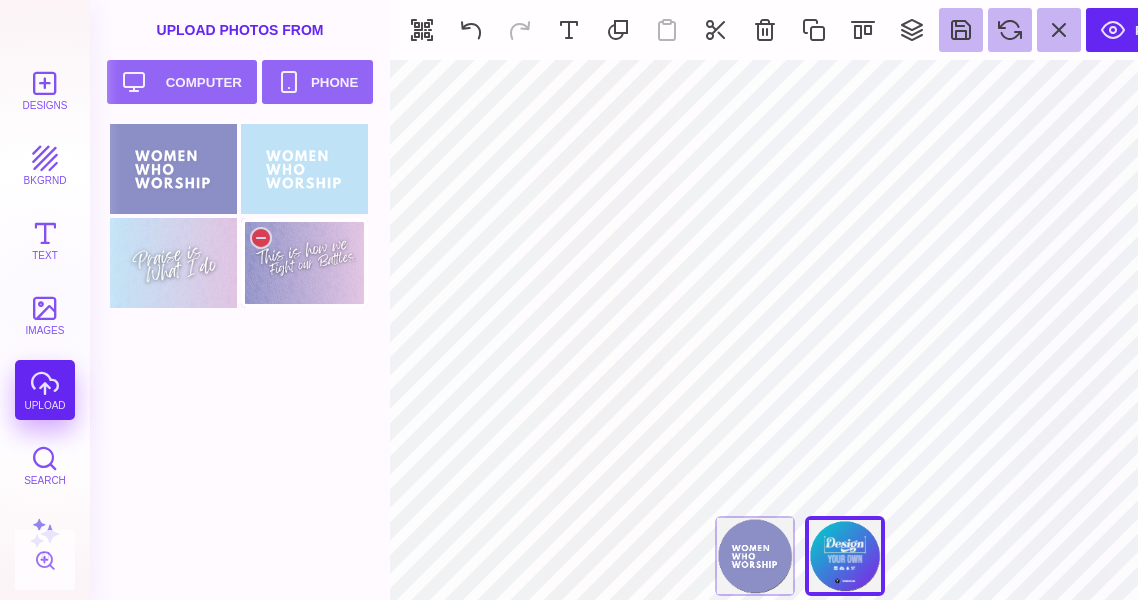 click at bounding box center [304, 263] 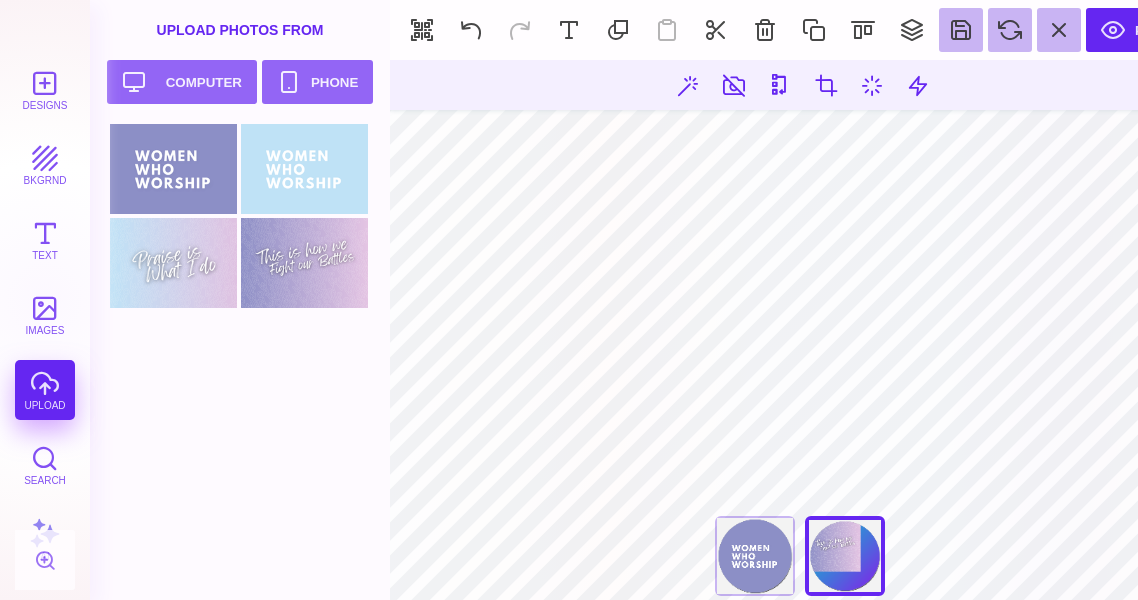 click on "***** ****
Front
Back" at bounding box center [800, 330] 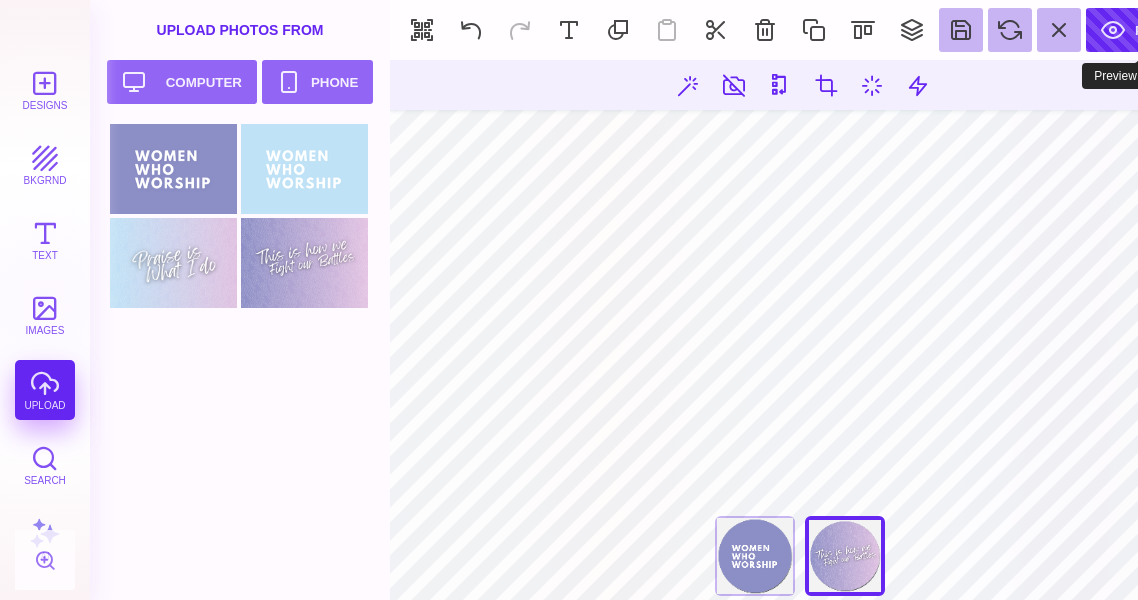 click on "Preview" at bounding box center [1143, 30] 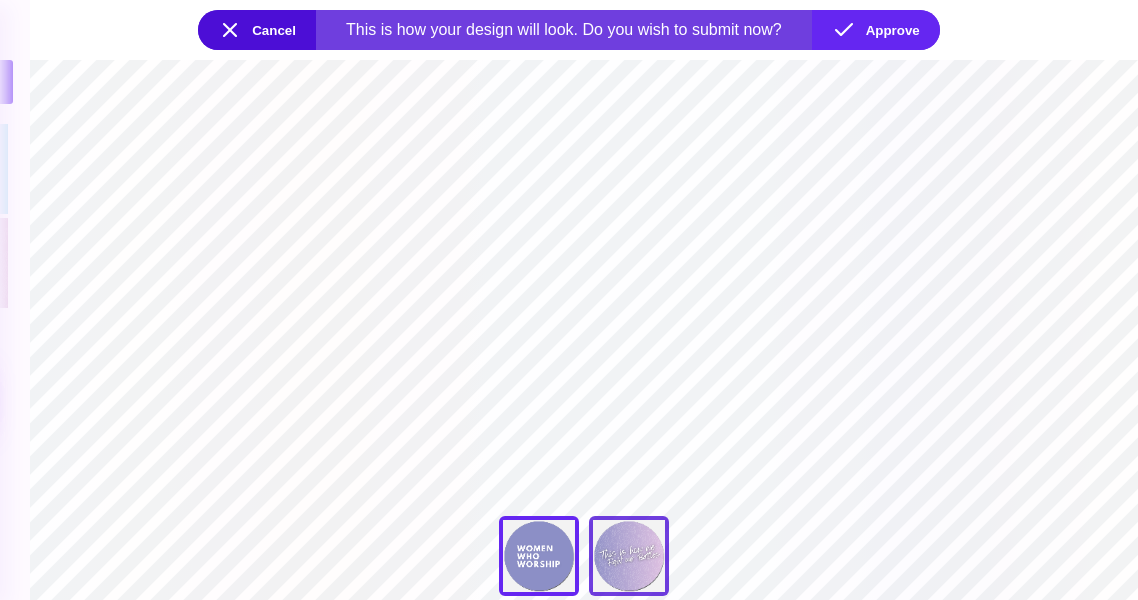 click on "Back" at bounding box center (629, 556) 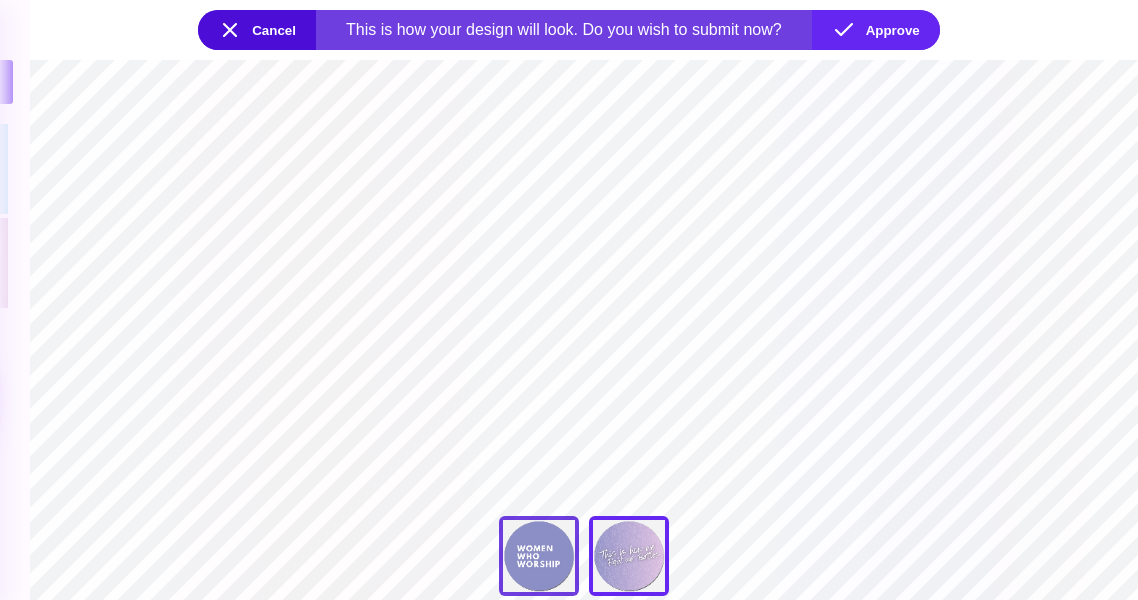click on "Front" at bounding box center (539, 556) 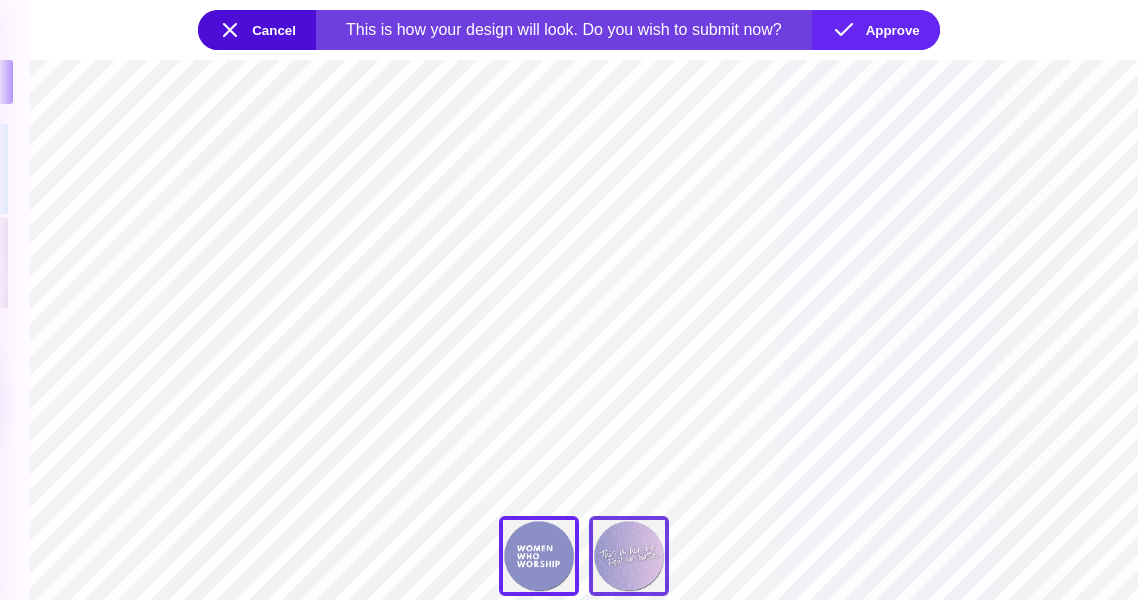 click on "Back" at bounding box center (629, 556) 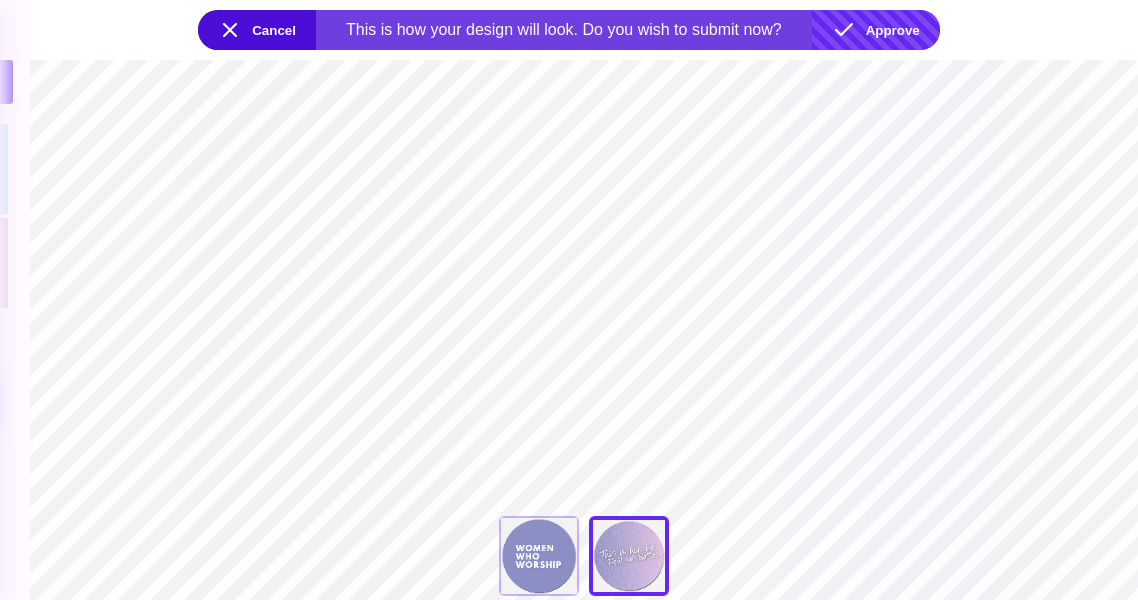 click on "Approve" at bounding box center (876, 30) 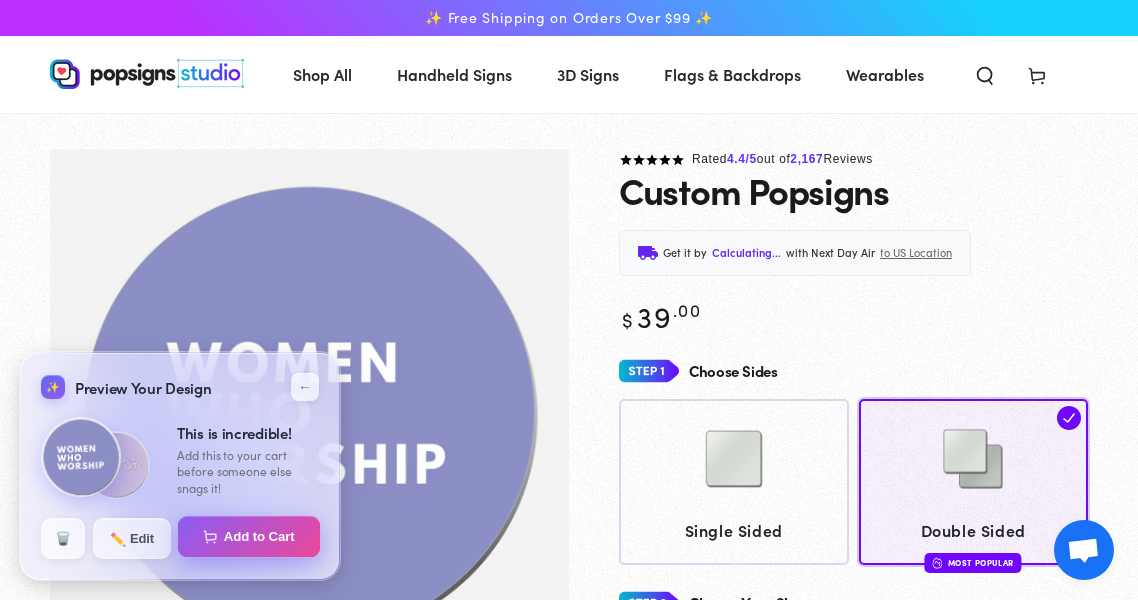 click on "Add to Cart" at bounding box center [249, 537] 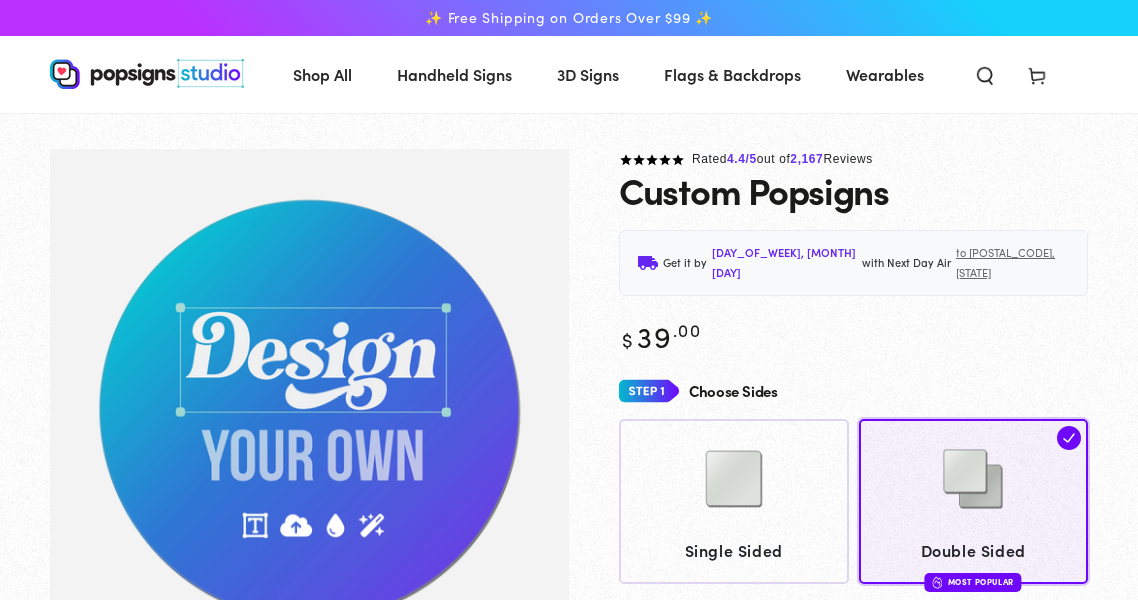scroll, scrollTop: 0, scrollLeft: 0, axis: both 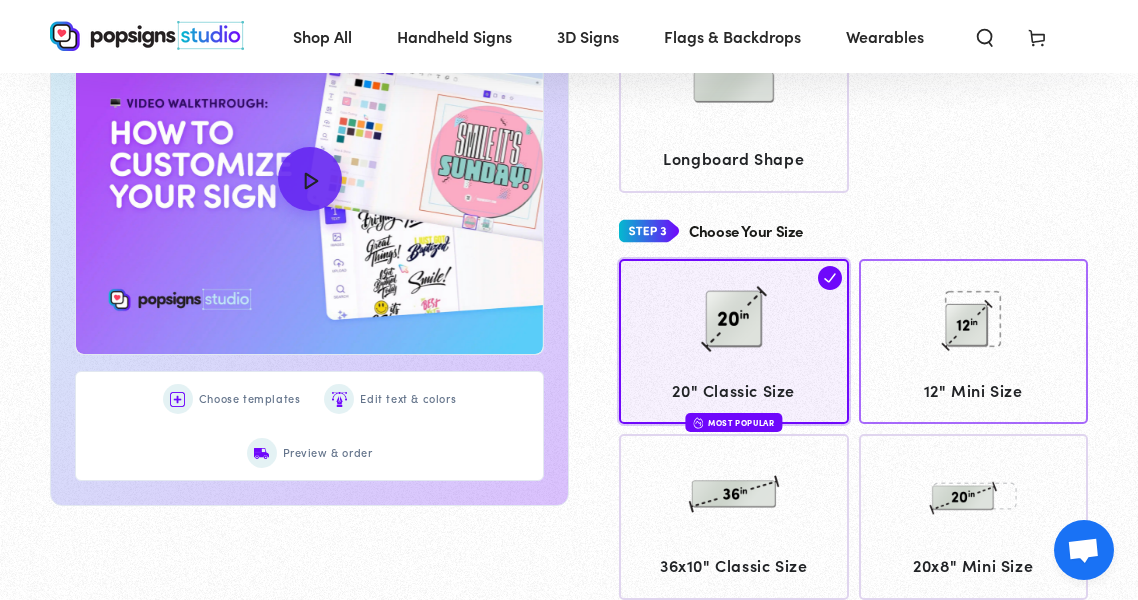 click 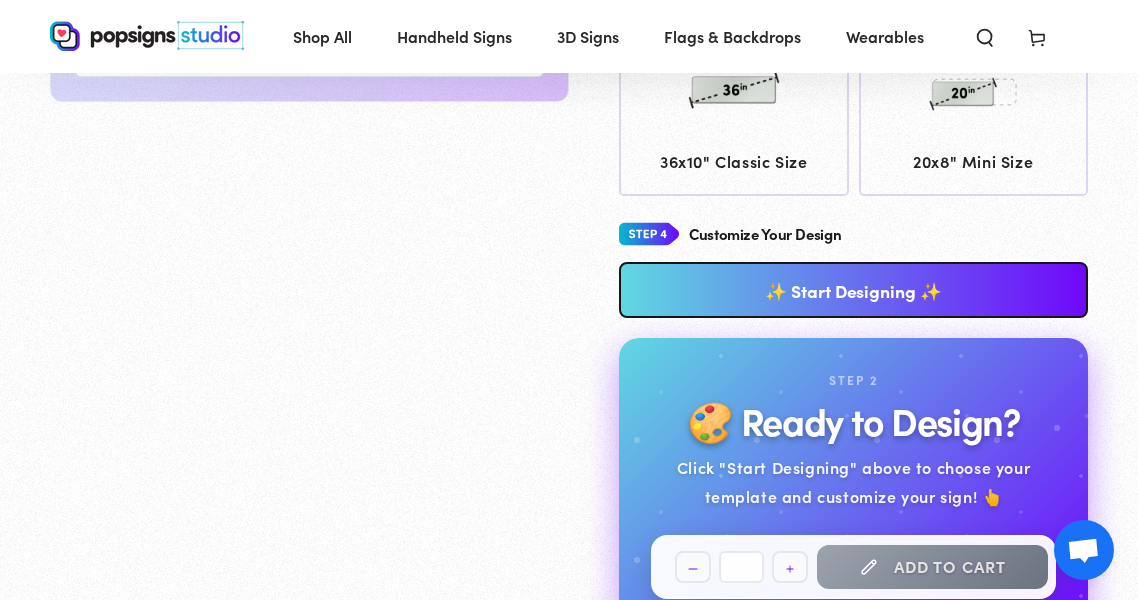 click on "✨ Start Designing ✨" at bounding box center (853, 290) 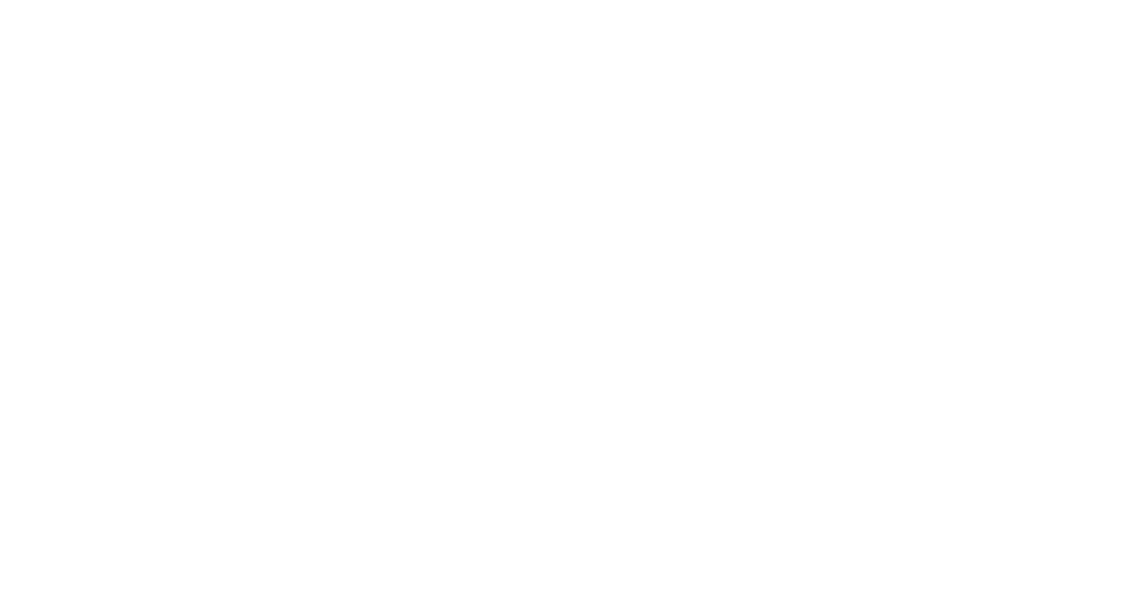 scroll, scrollTop: 0, scrollLeft: 0, axis: both 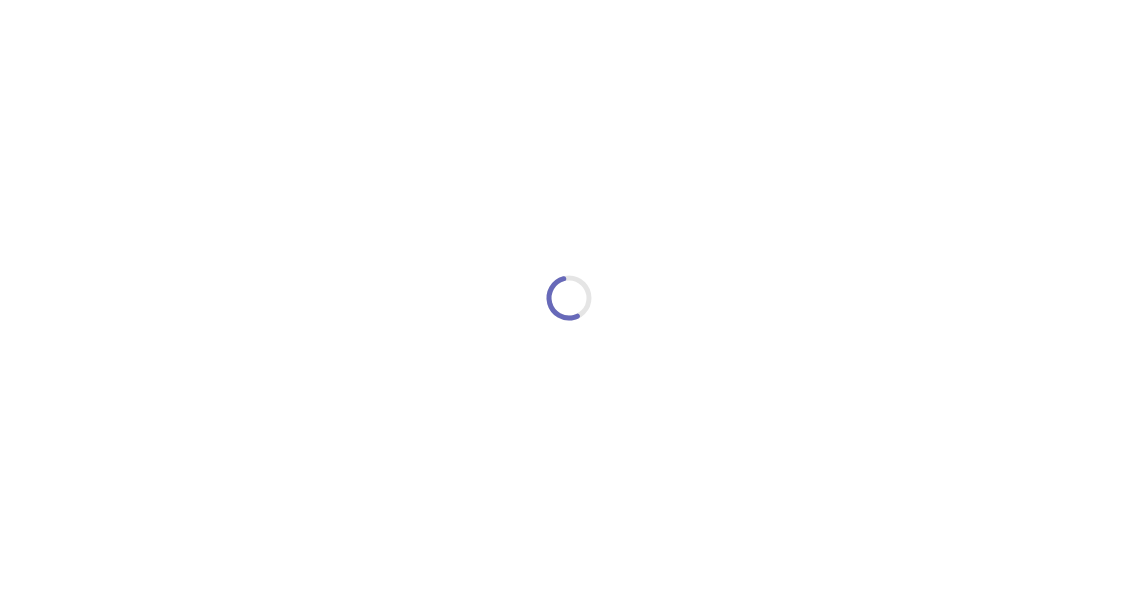 type on "An ancient tree with a door leading to a magical world" 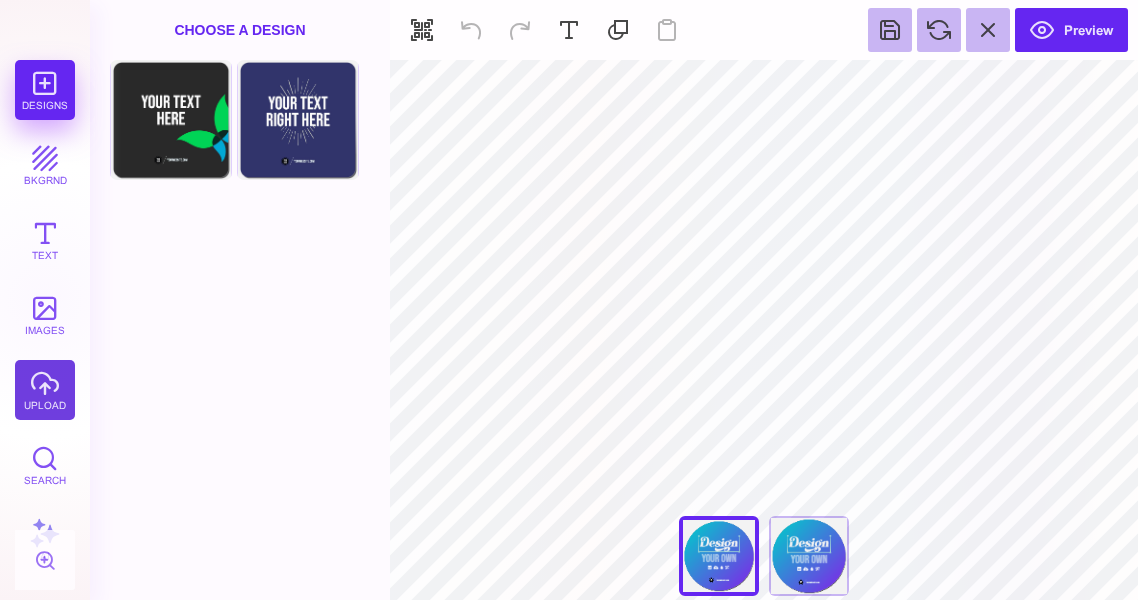 click on "upload" at bounding box center [45, 390] 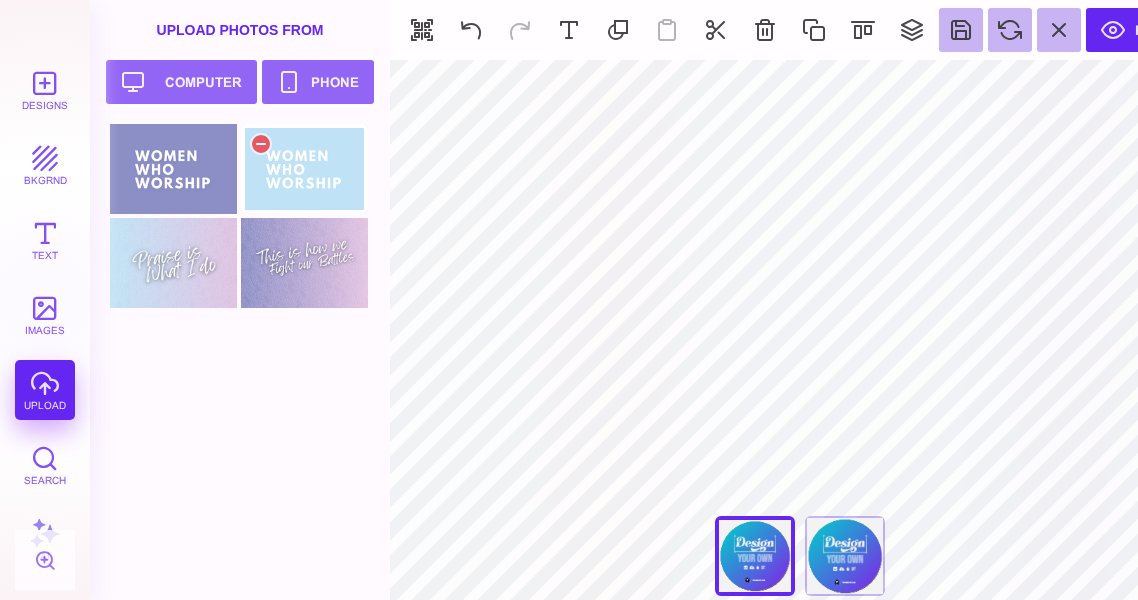 click at bounding box center (304, 169) 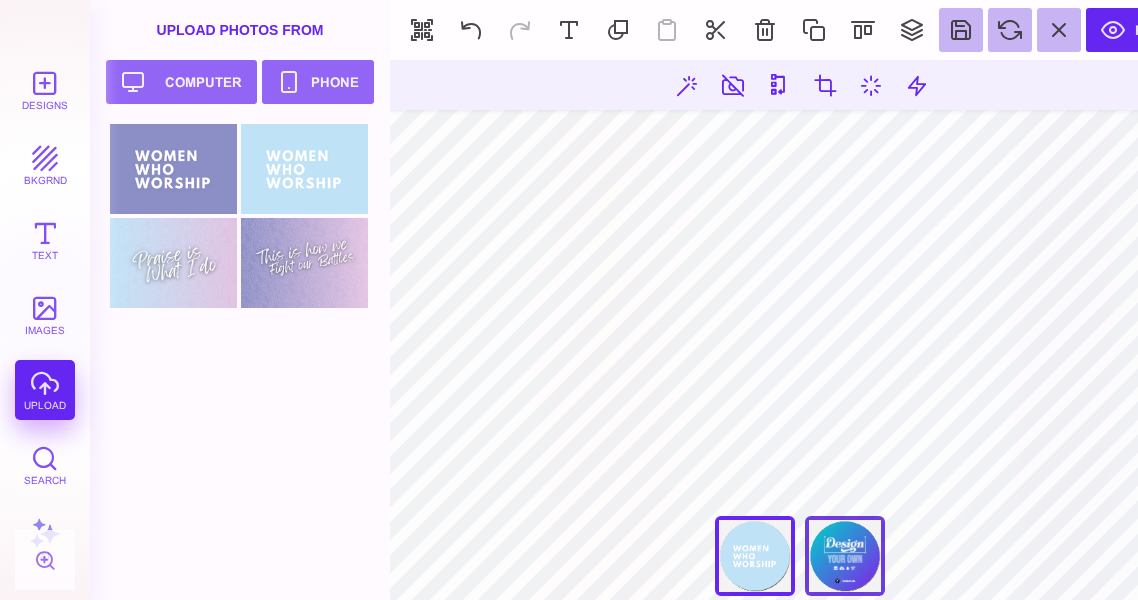 click on "Back" at bounding box center (845, 556) 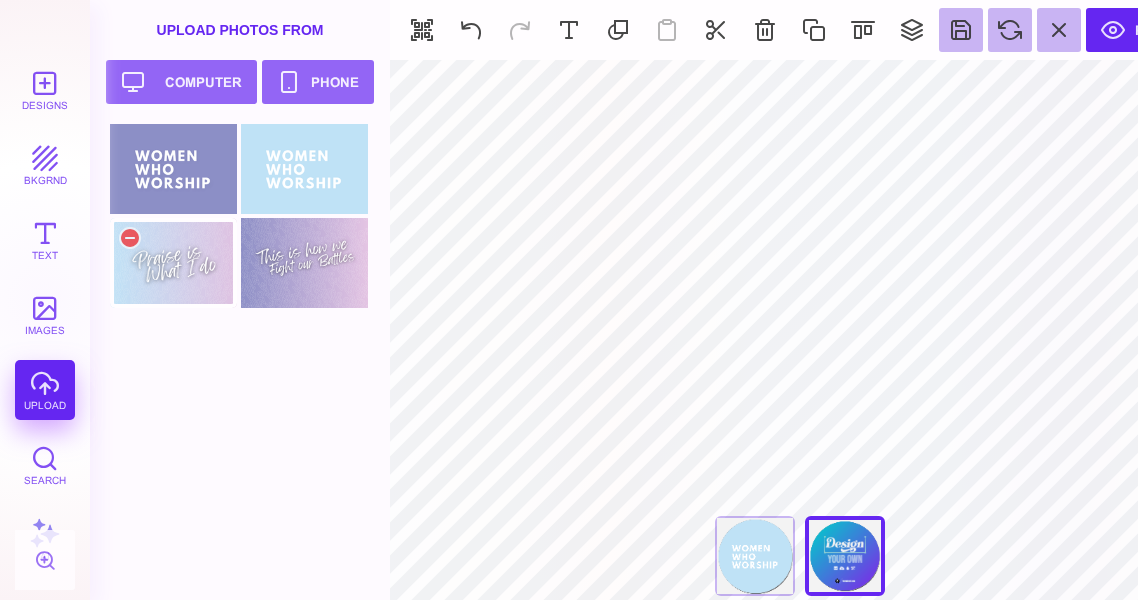 click at bounding box center (173, 263) 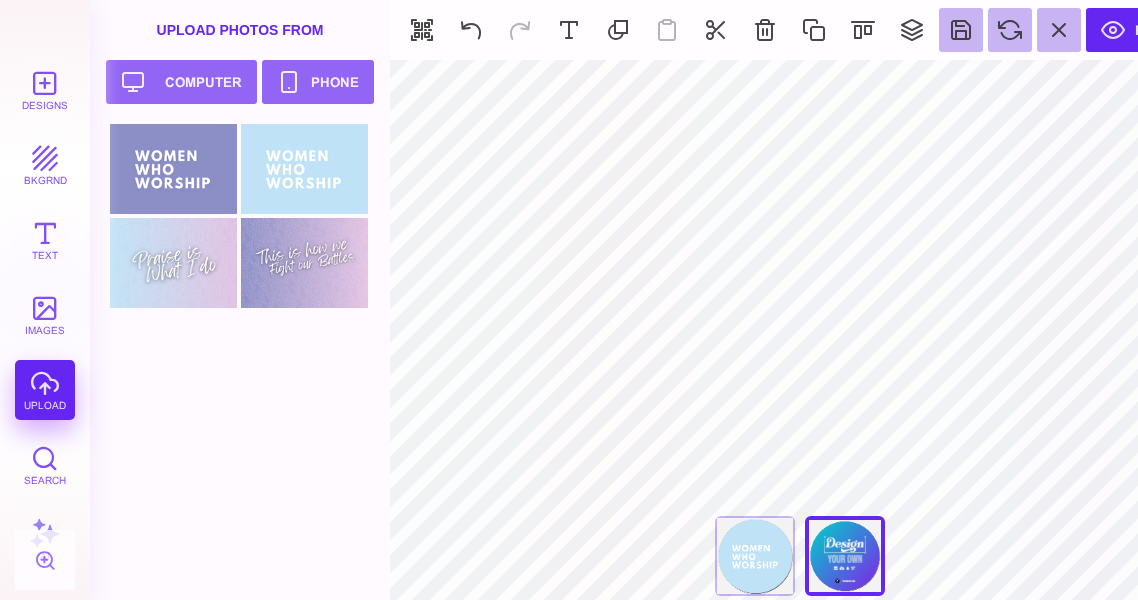 type on "#000000" 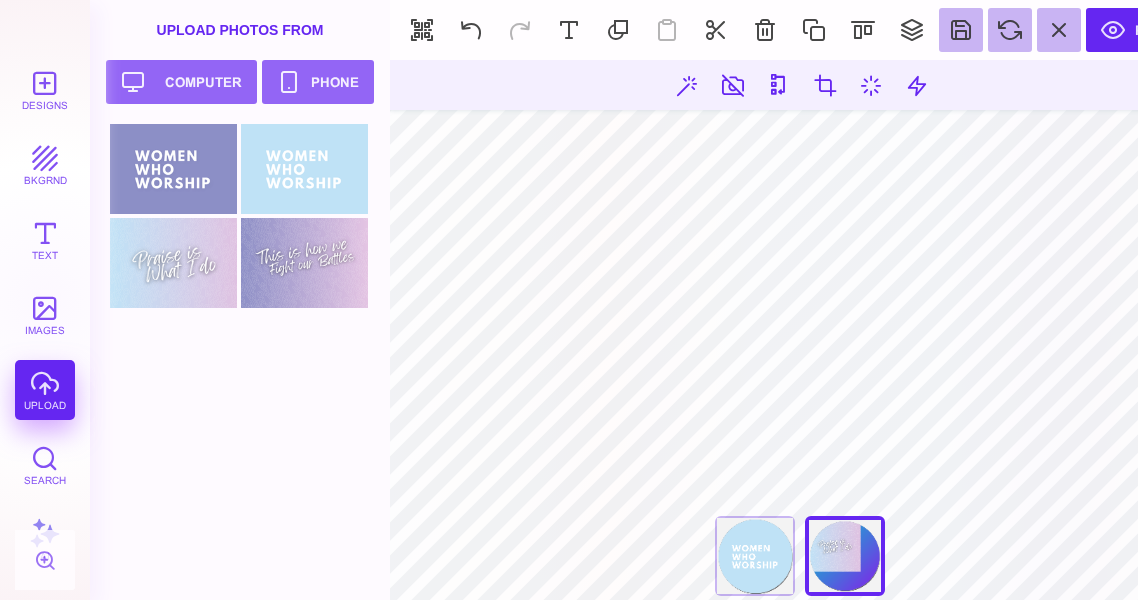 click on "***** ****
Front
Back" at bounding box center [799, 330] 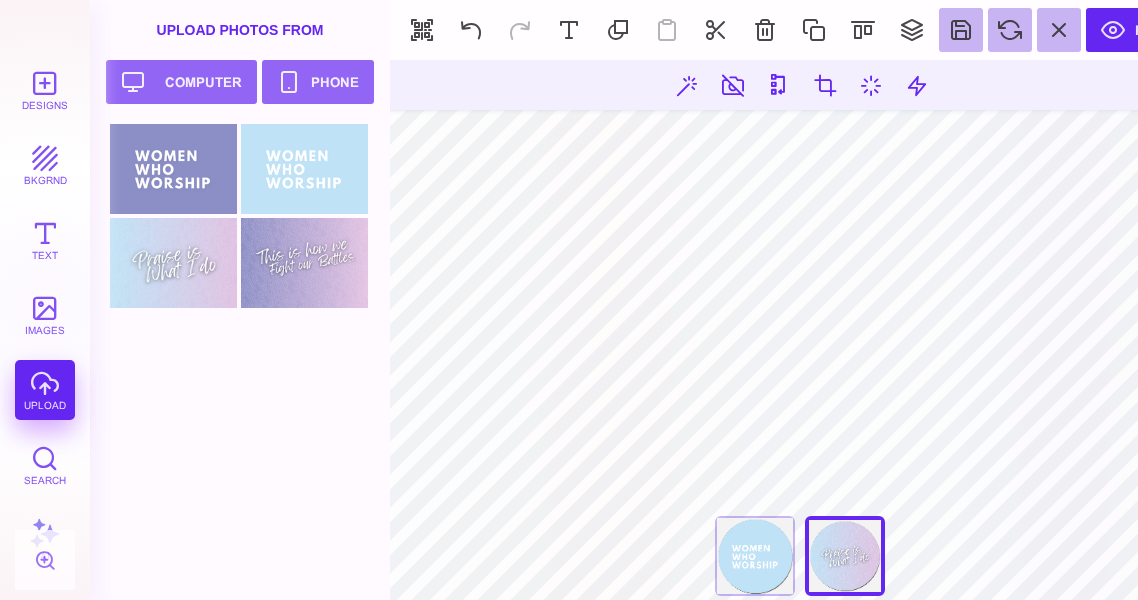 drag, startPoint x: 981, startPoint y: 544, endPoint x: 1013, endPoint y: 567, distance: 39.40812 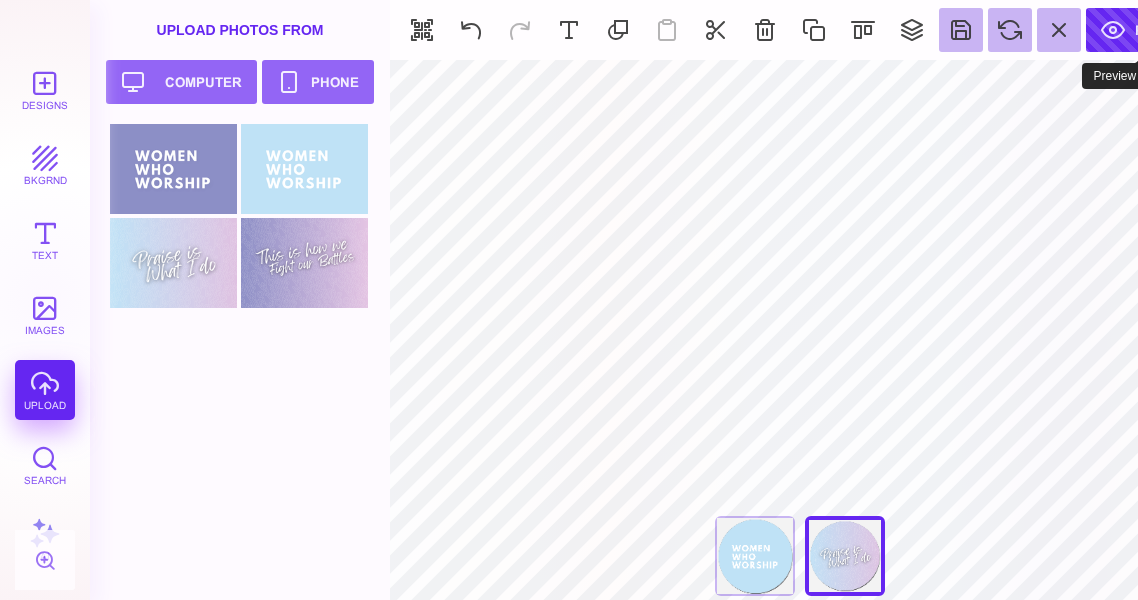 click on "Preview" at bounding box center [1142, 30] 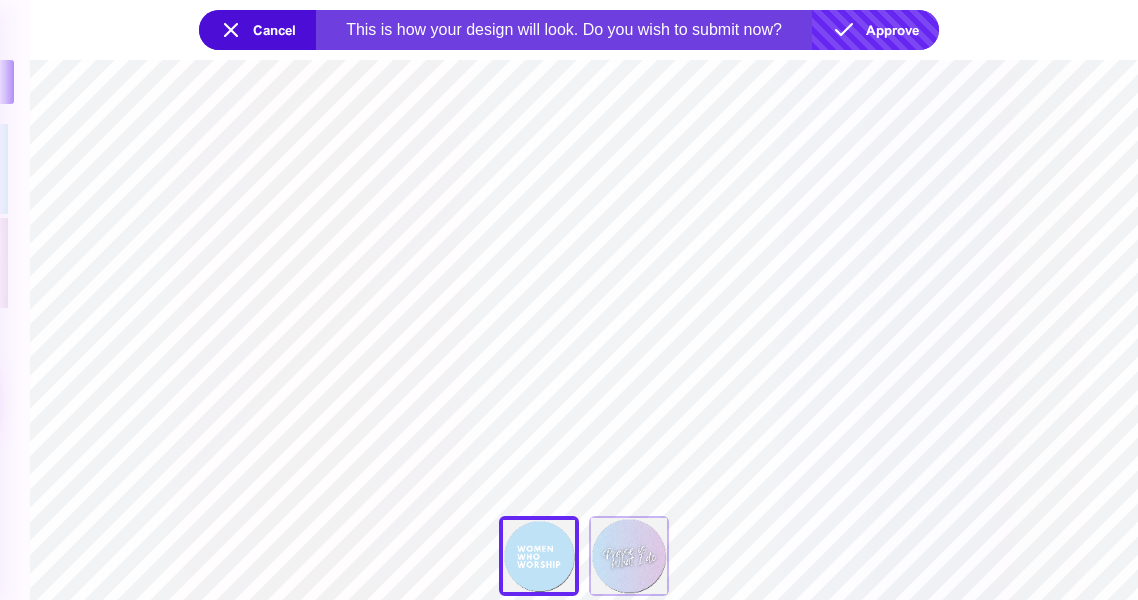click on "Approve" at bounding box center [875, 30] 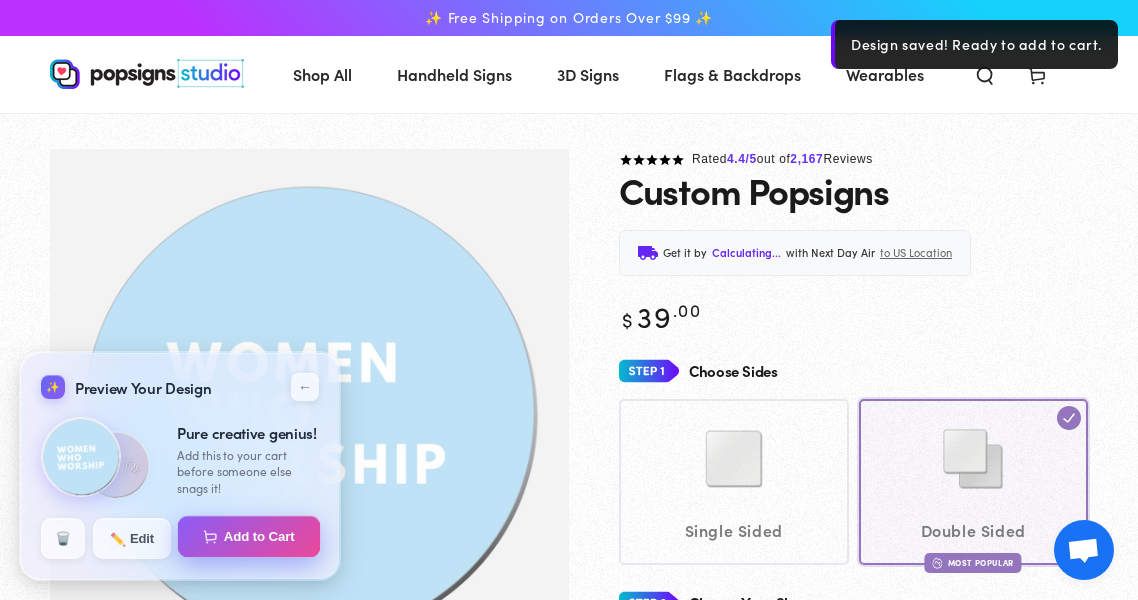 click on "Add to Cart" at bounding box center [249, 537] 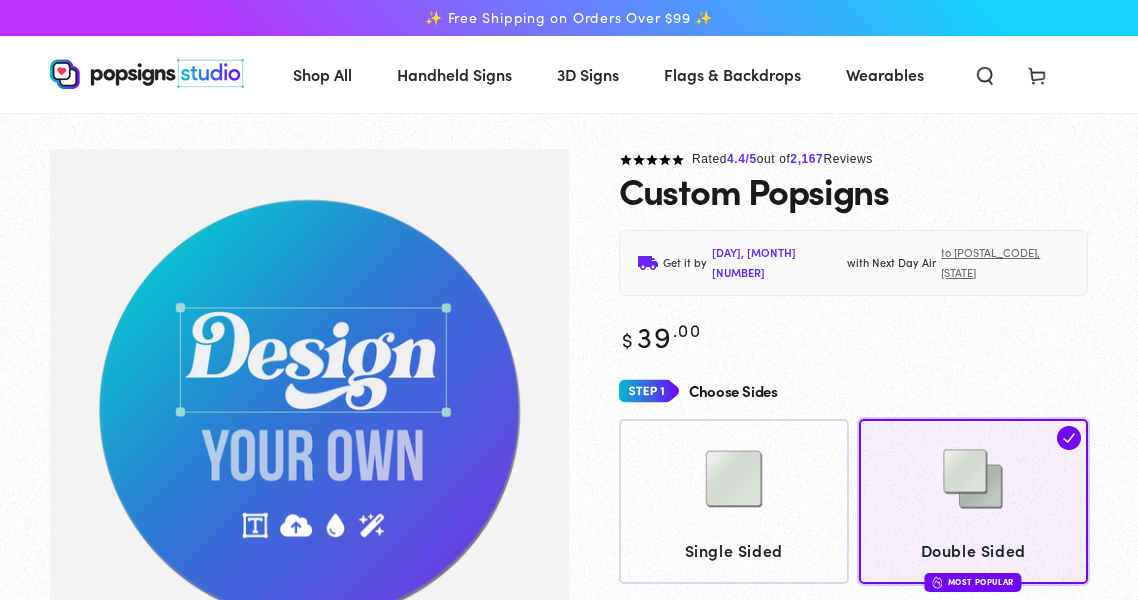 scroll, scrollTop: 0, scrollLeft: 0, axis: both 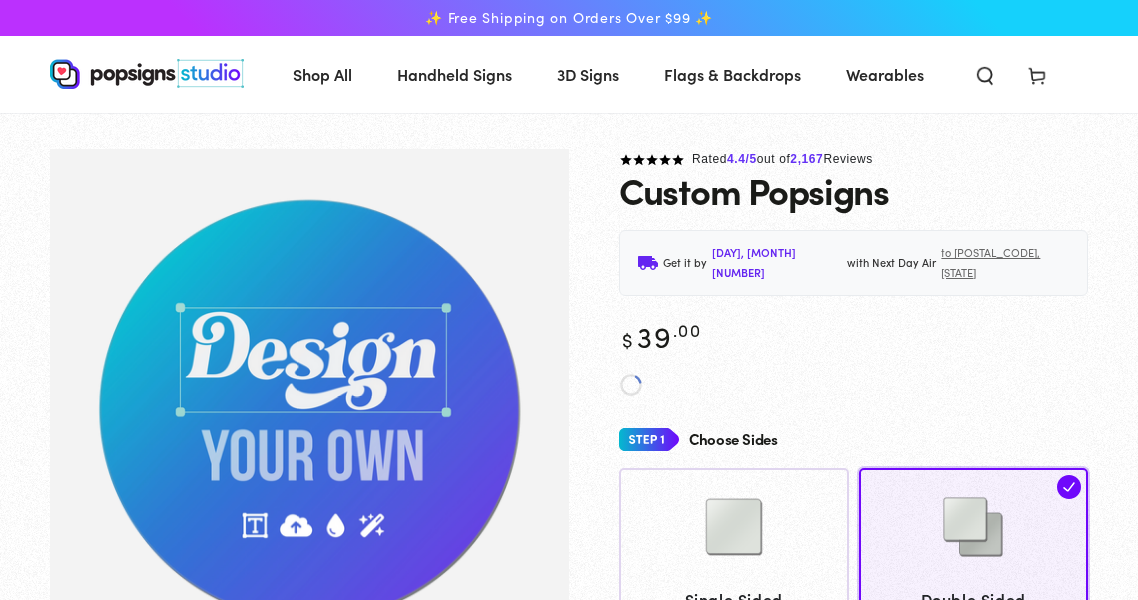 click 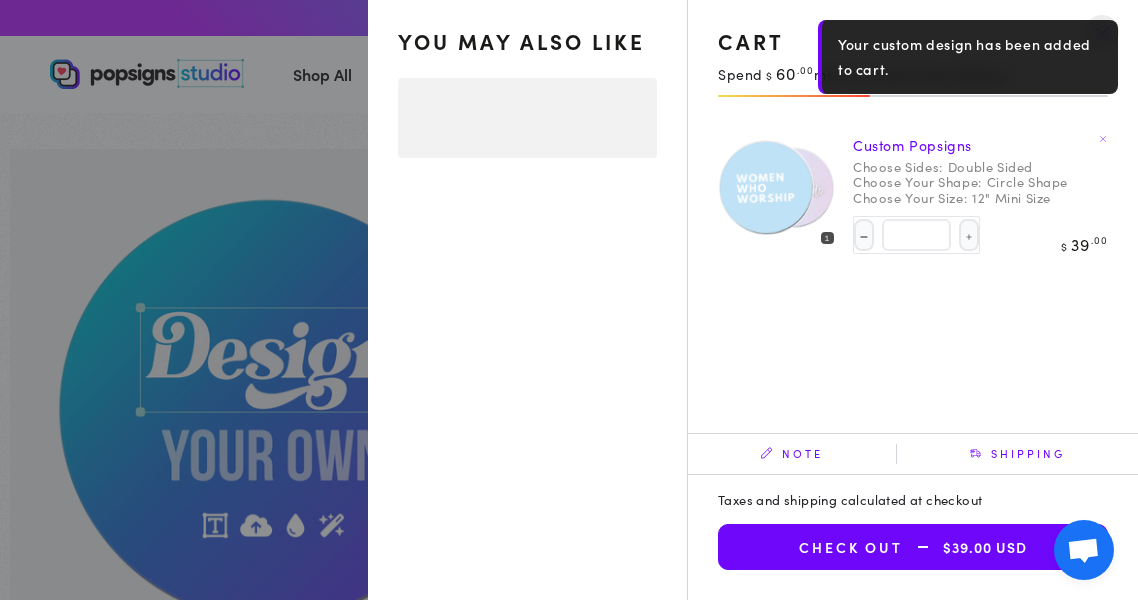 select on "**********" 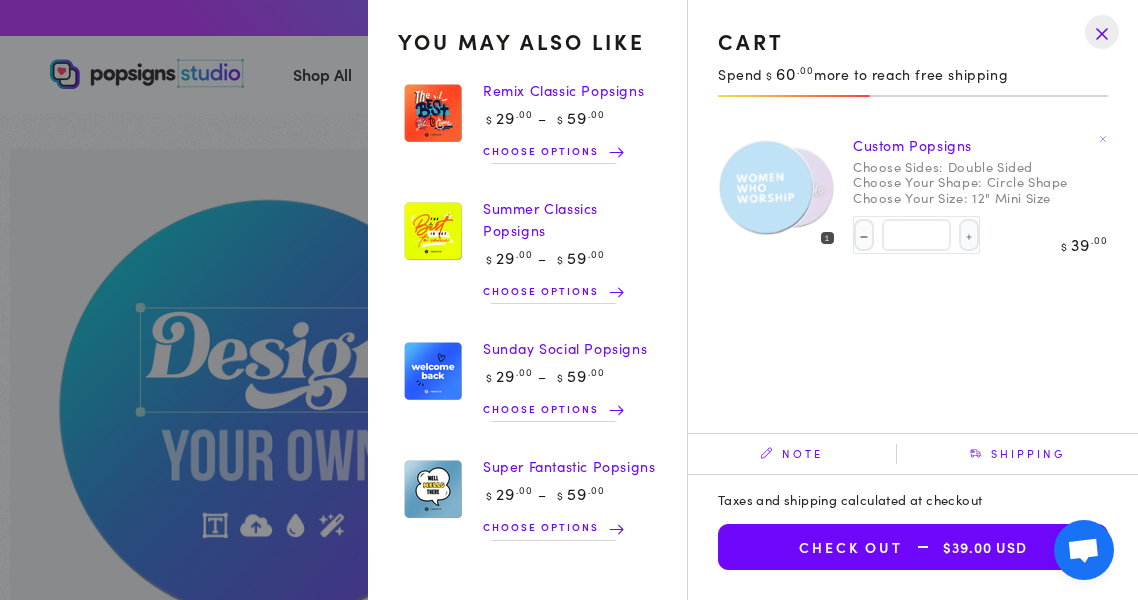 click on "Cart" 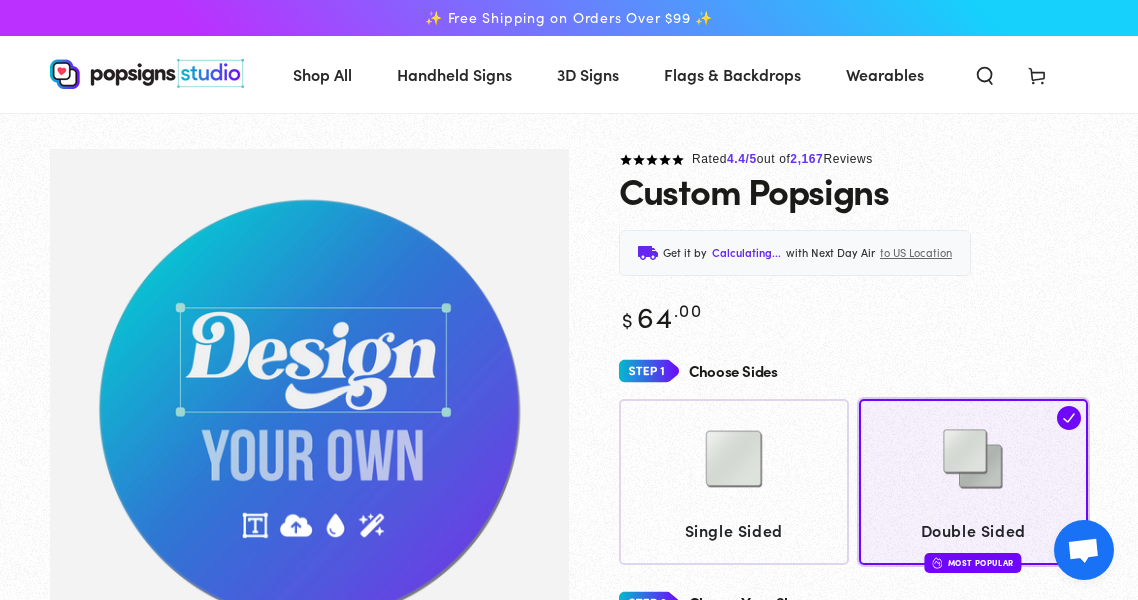 click 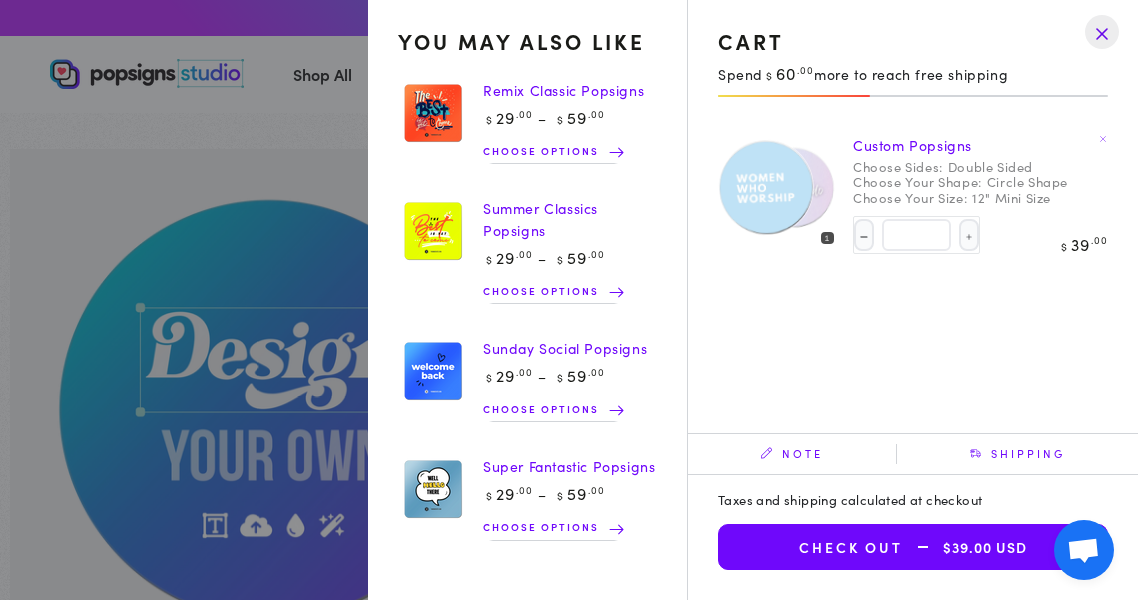 click at bounding box center (1102, 32) 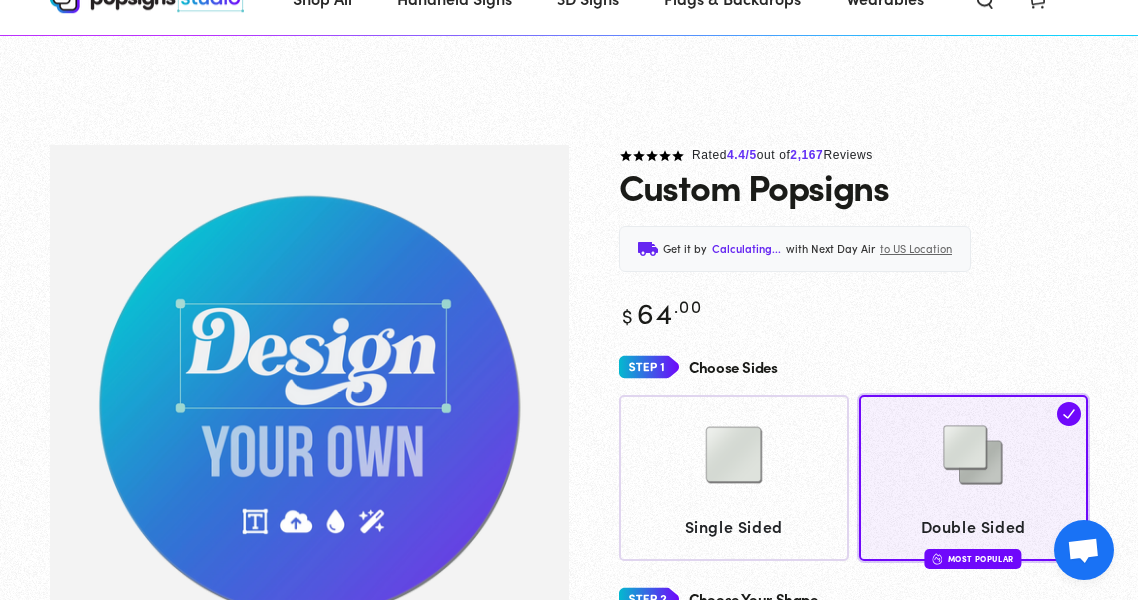scroll, scrollTop: 392, scrollLeft: 0, axis: vertical 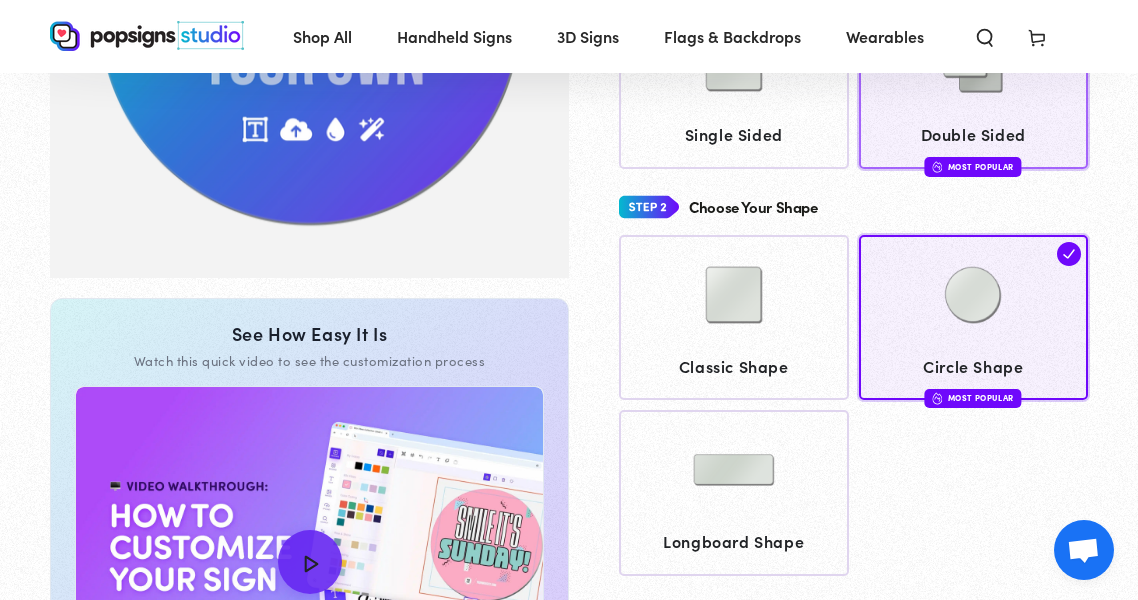 click on "Double Sided" 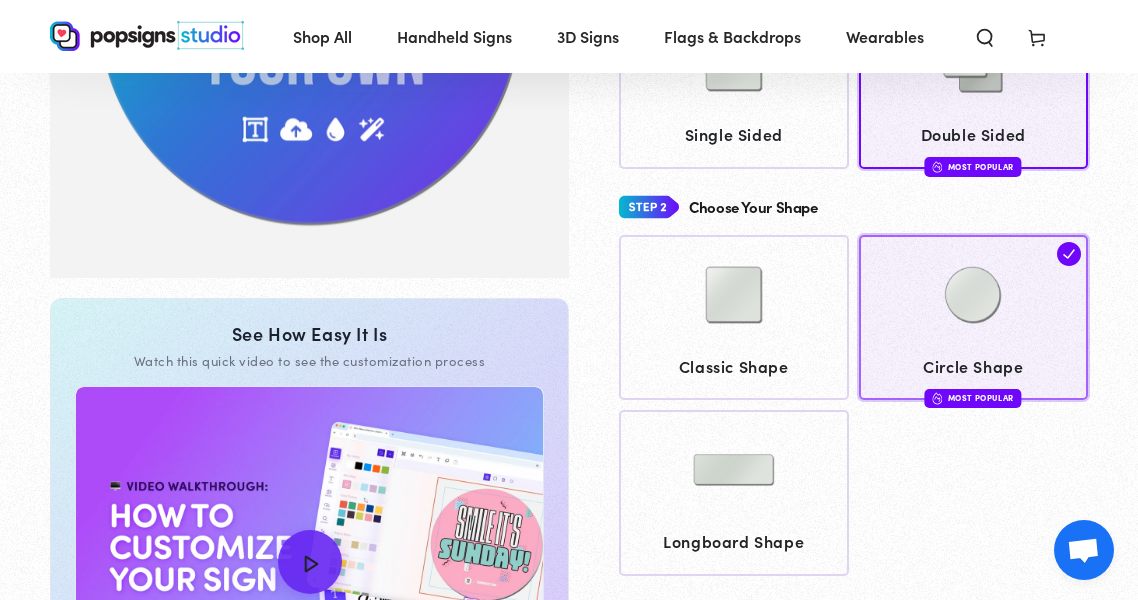 click on "Circle Shape
Most Popular" 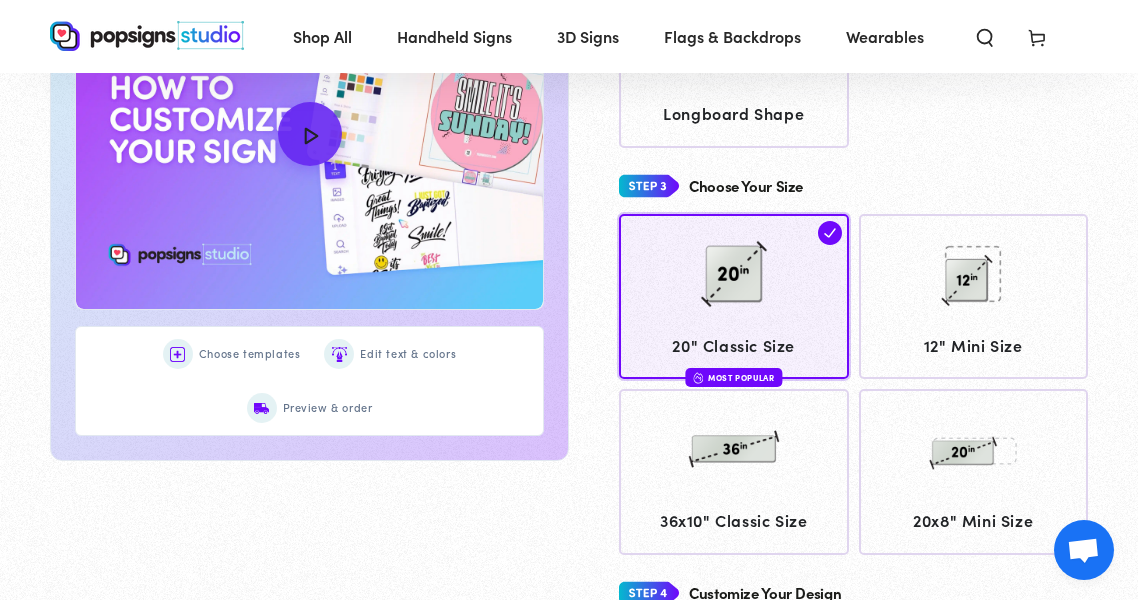 scroll, scrollTop: 824, scrollLeft: 0, axis: vertical 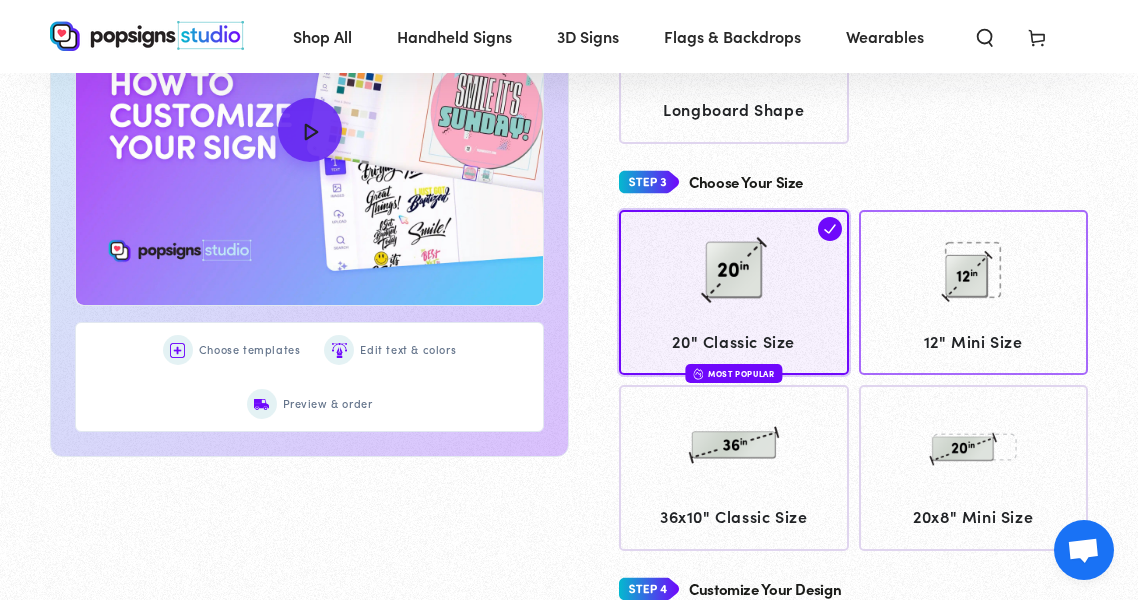 click on "12" Mini Size" 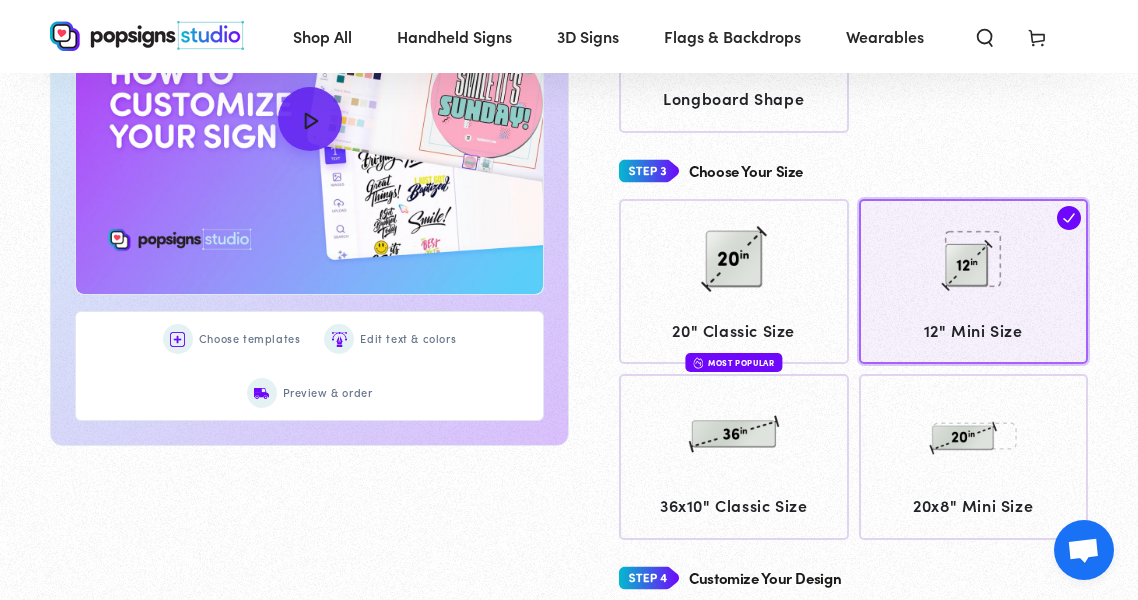 scroll, scrollTop: 1246, scrollLeft: 0, axis: vertical 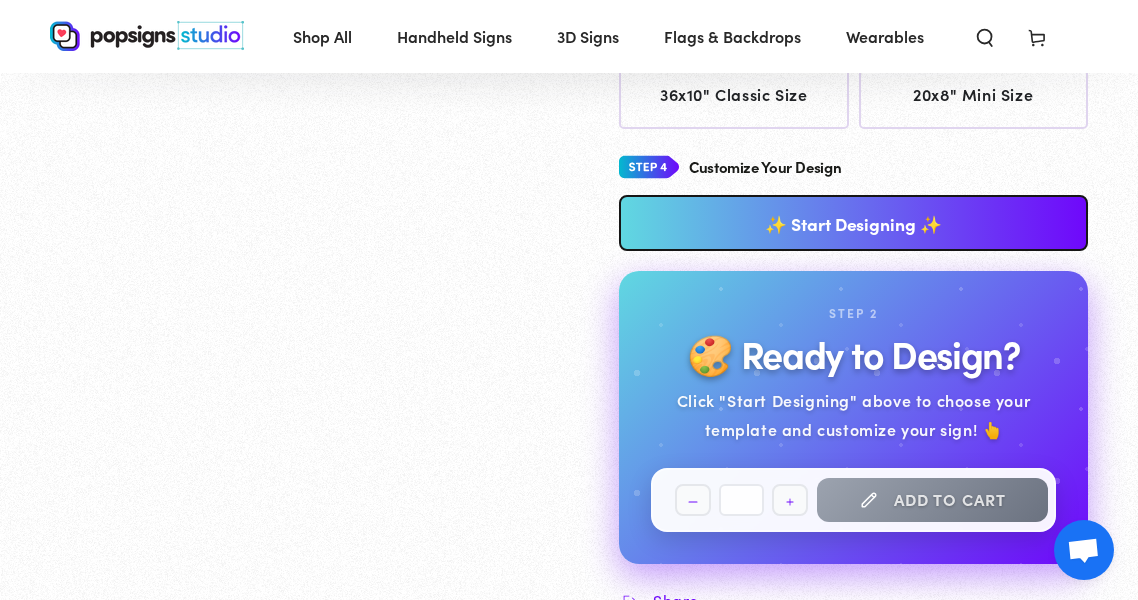 click on "✨ Start Designing ✨" at bounding box center [853, 223] 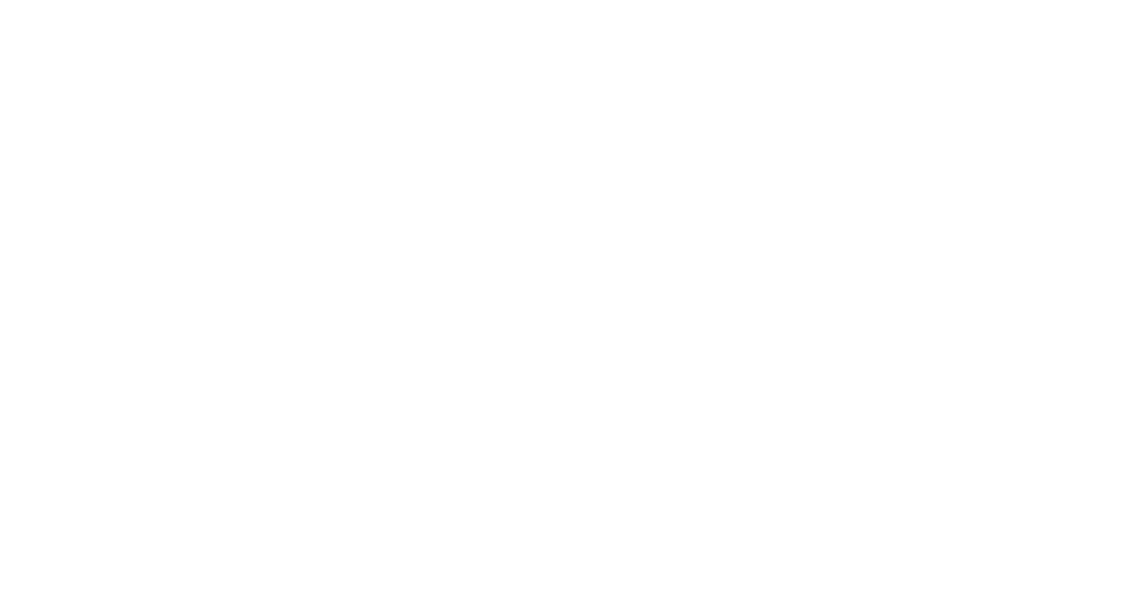 scroll, scrollTop: 0, scrollLeft: 0, axis: both 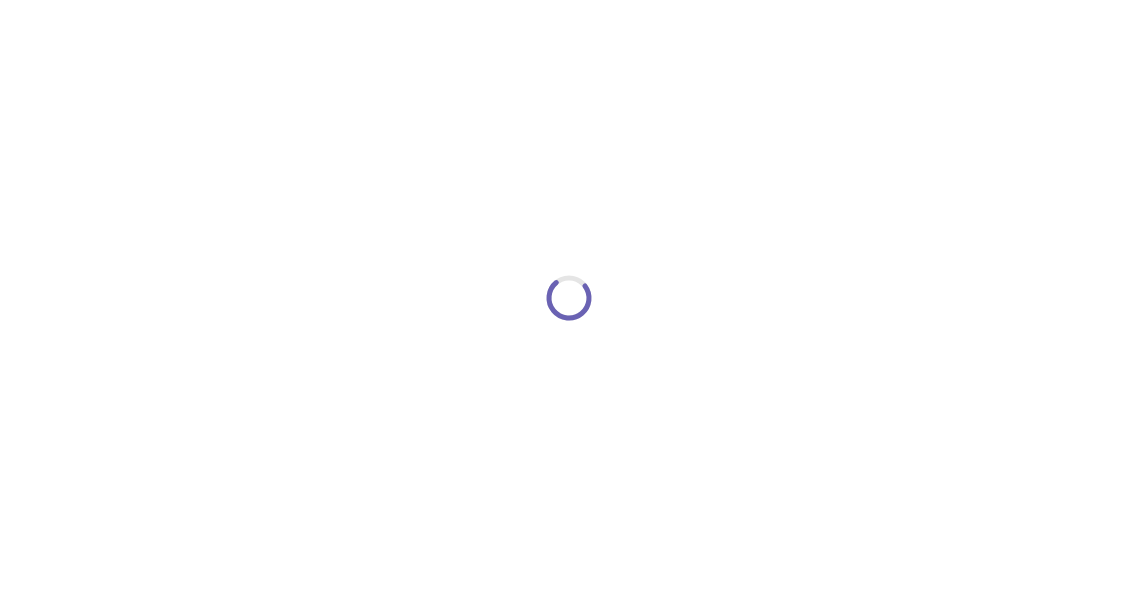 type on "An ancient tree with a door leading to a magical world" 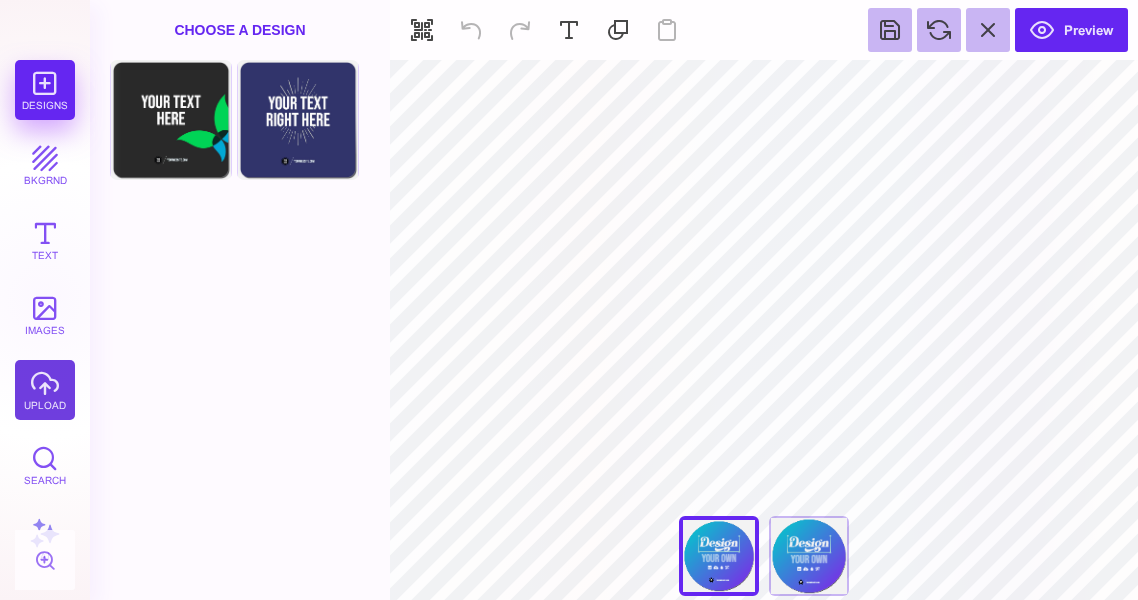 click on "upload" at bounding box center (45, 390) 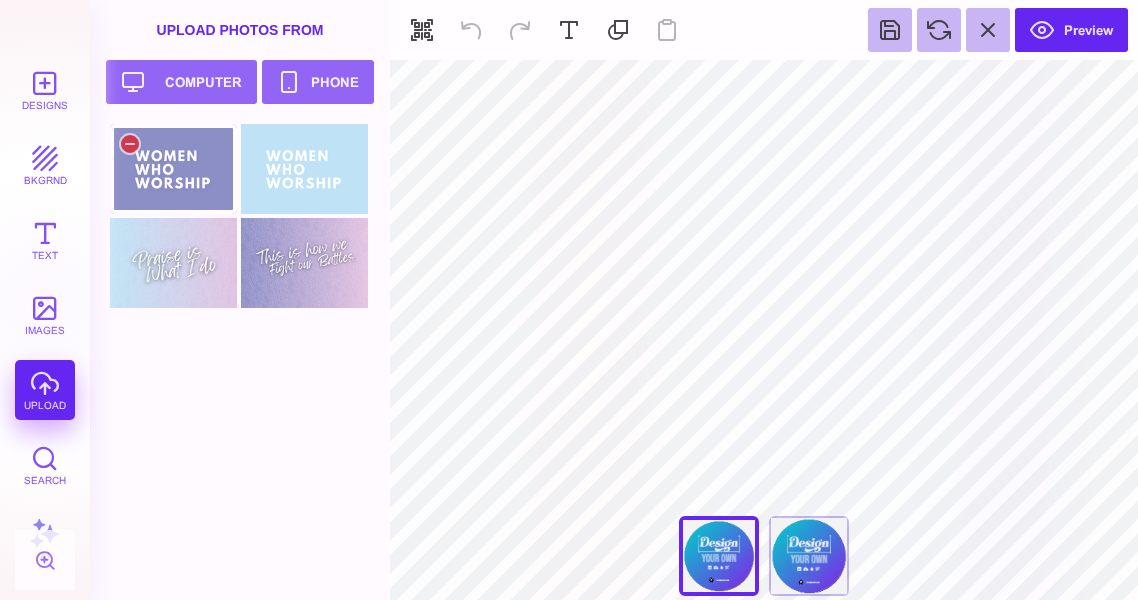 click at bounding box center [173, 169] 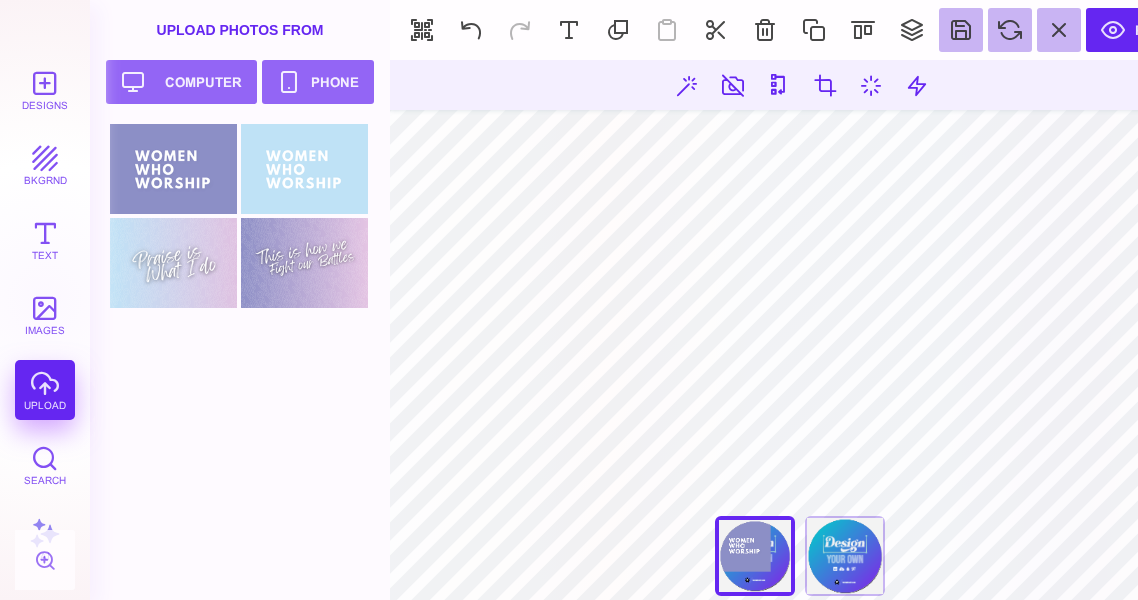 click on "***** ****
Front
Back" at bounding box center (799, 330) 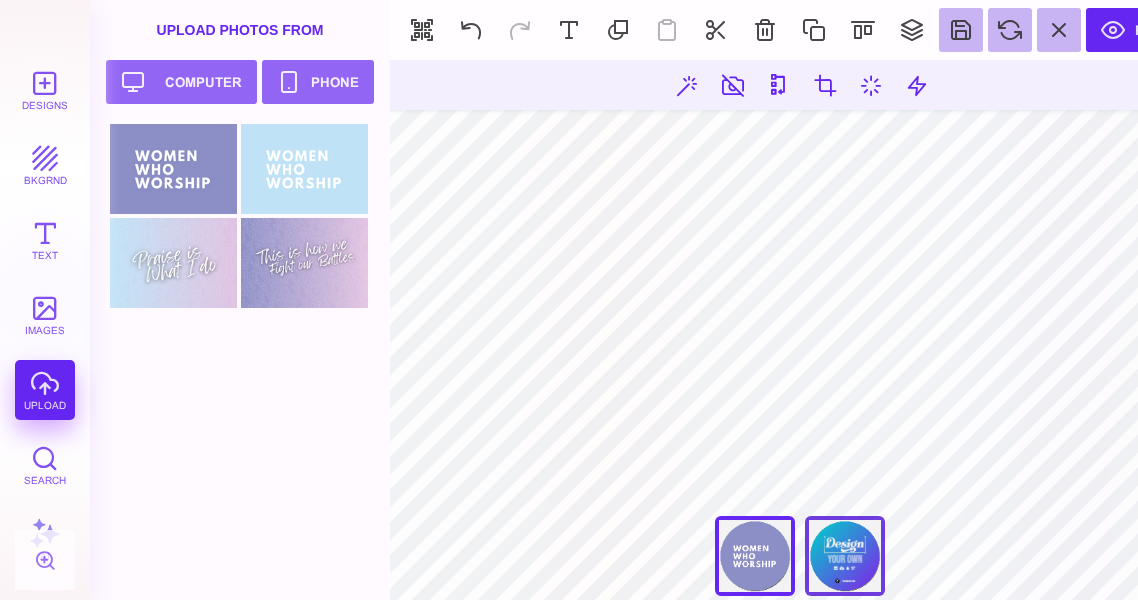 click on "Back" at bounding box center (845, 556) 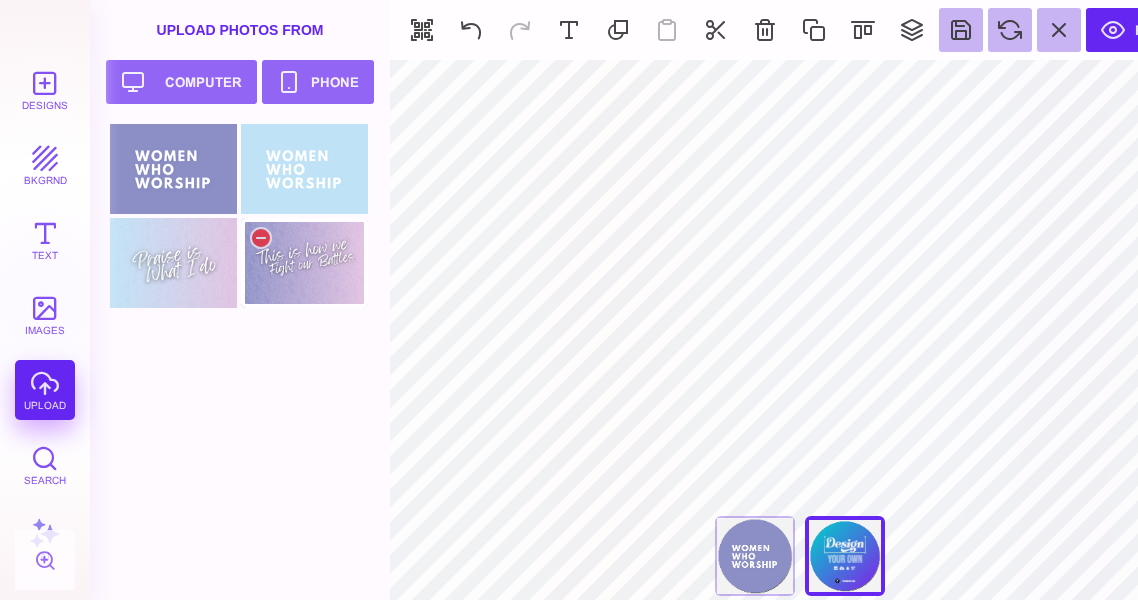 click at bounding box center (304, 263) 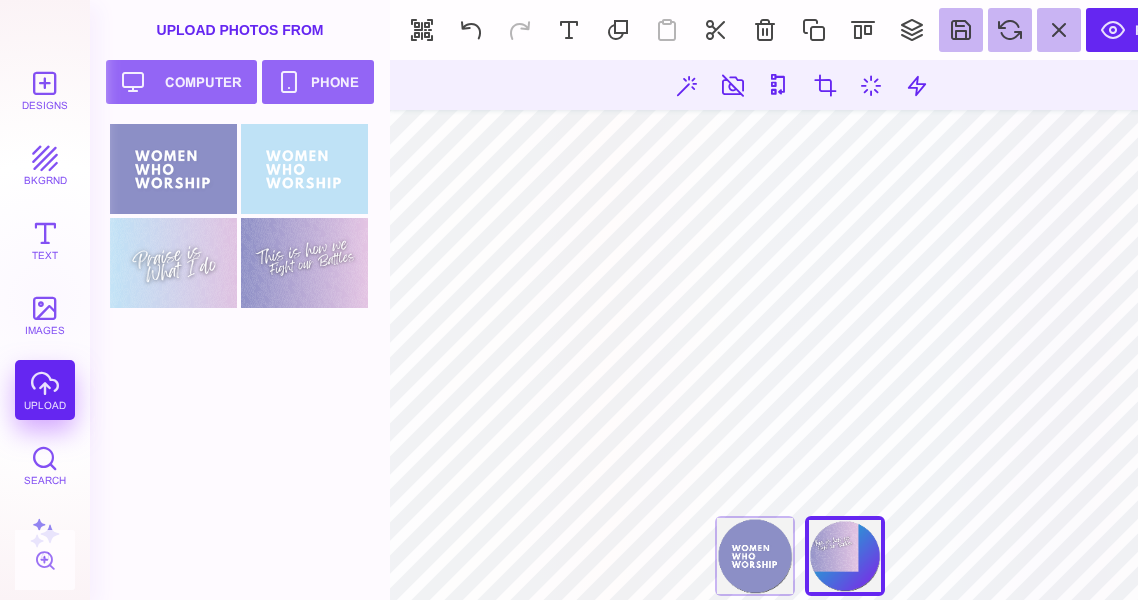 click on "***** ****
Front
Back" at bounding box center (799, 330) 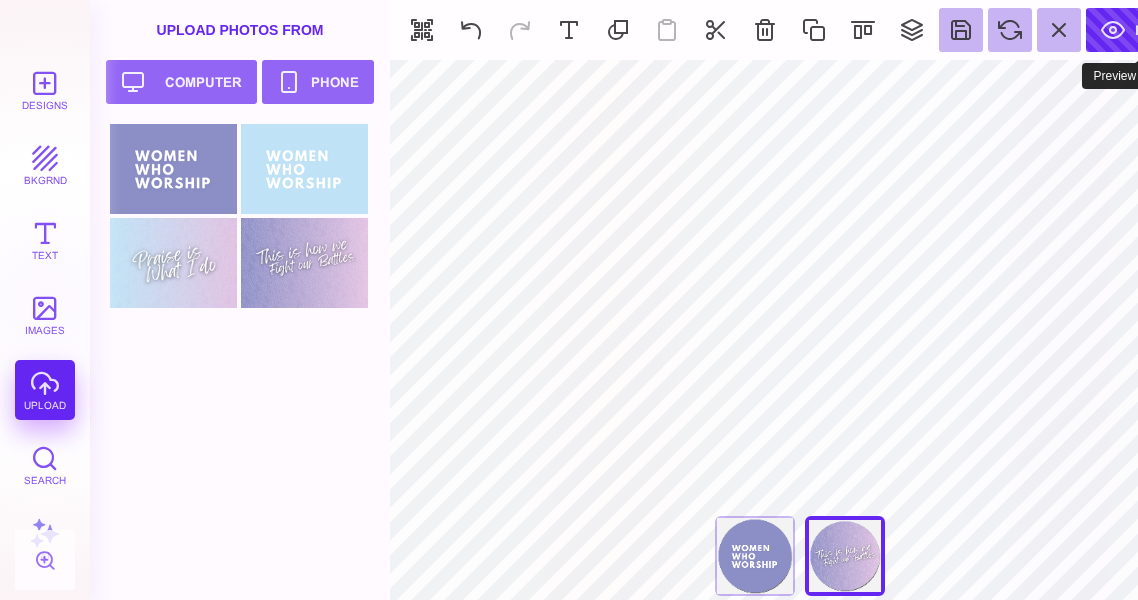 click on "Preview" at bounding box center (1142, 30) 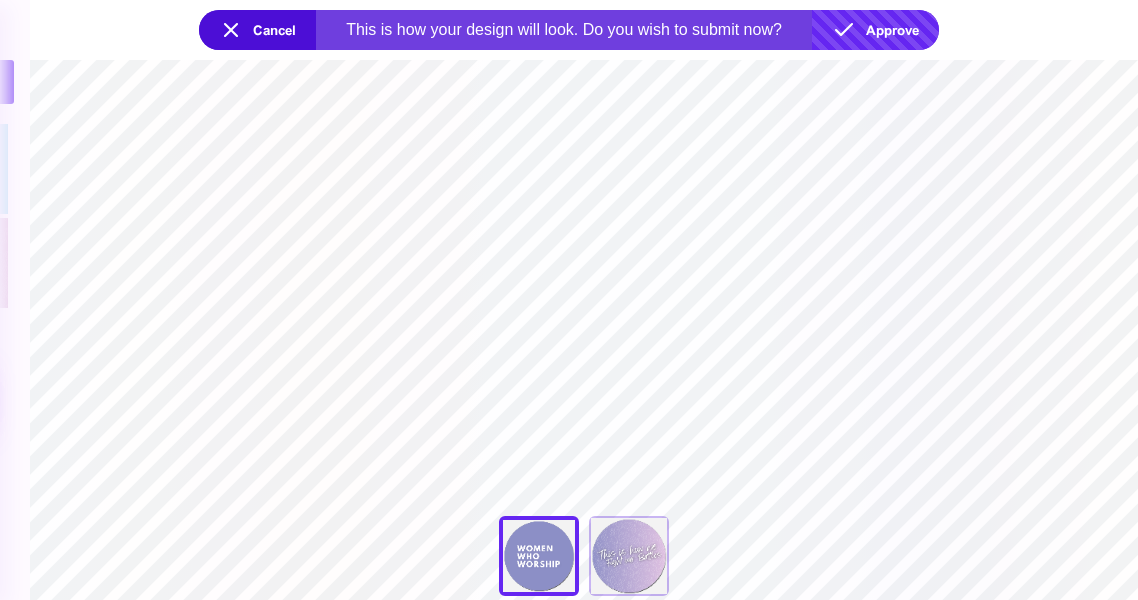 click on "Approve" at bounding box center [875, 30] 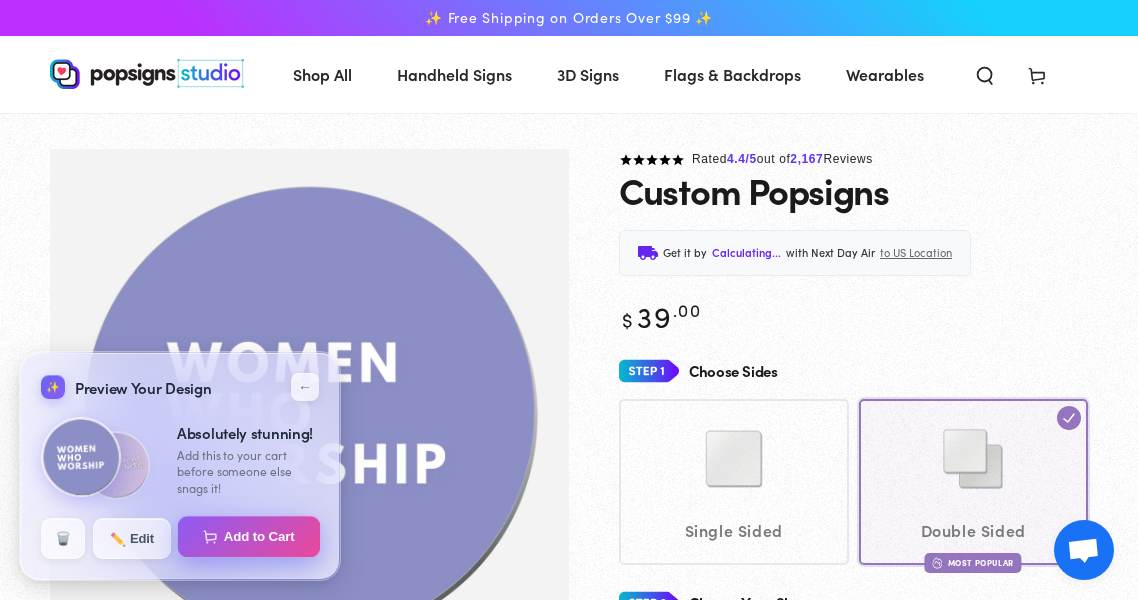 click on "Add to Cart" at bounding box center (249, 537) 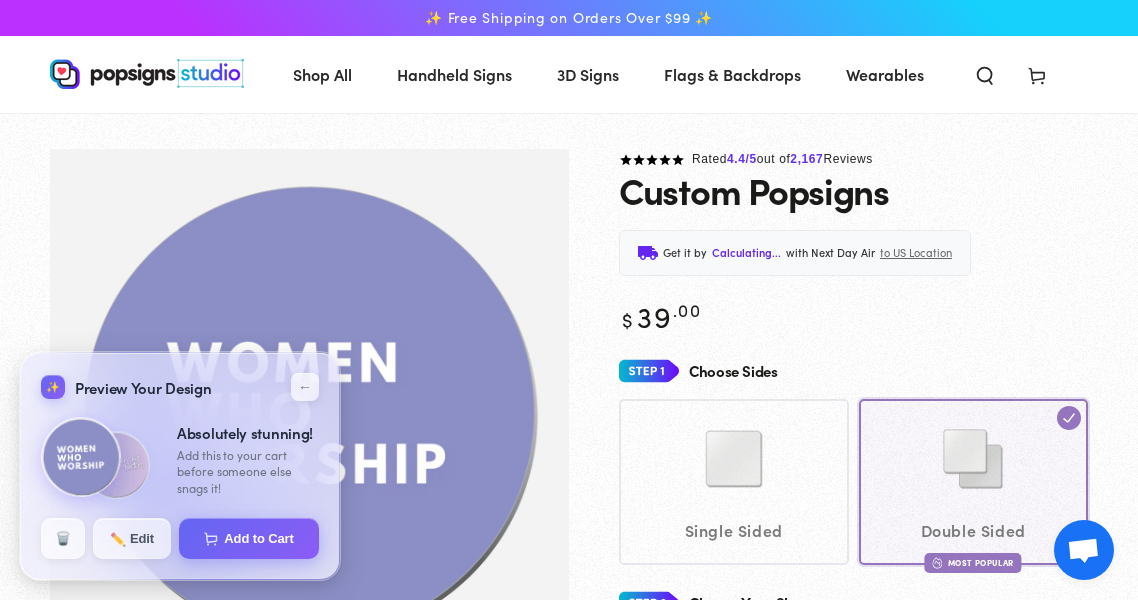 select on "**********" 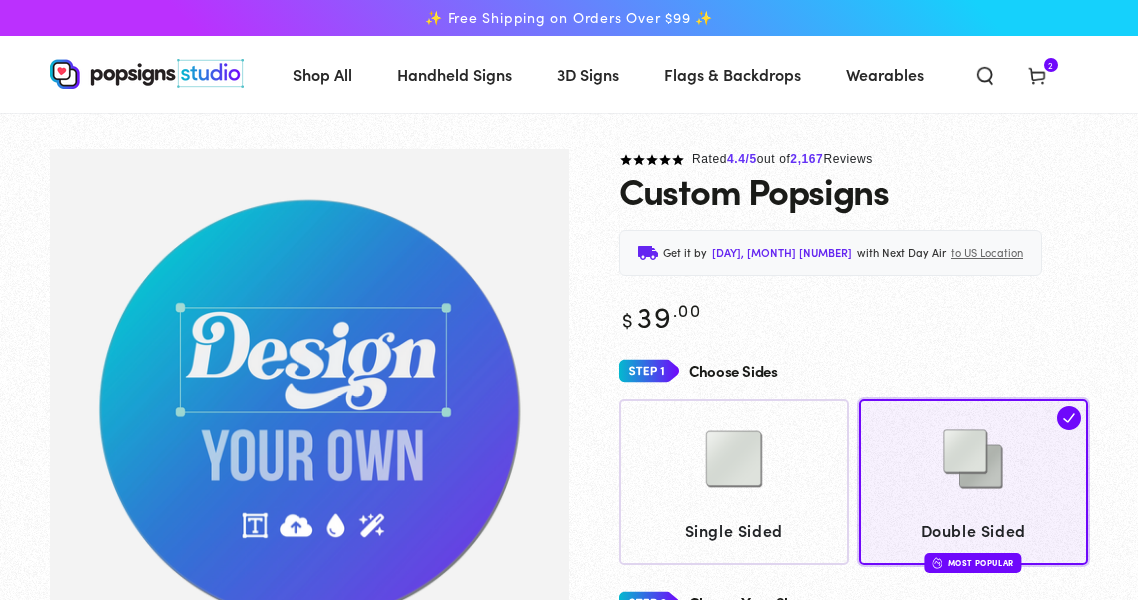 scroll, scrollTop: 0, scrollLeft: 0, axis: both 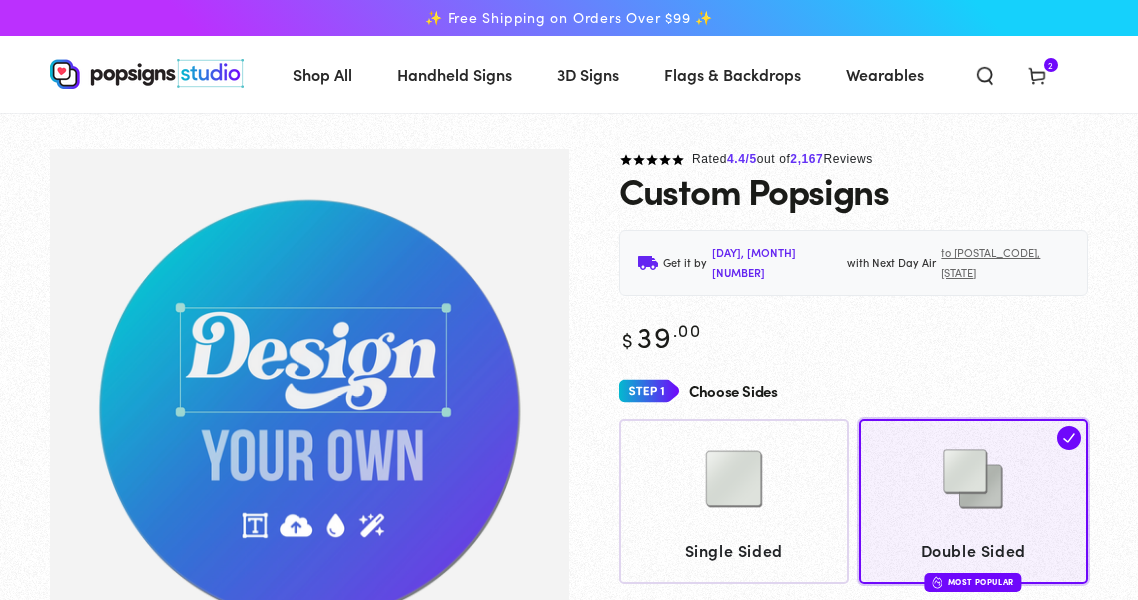 click 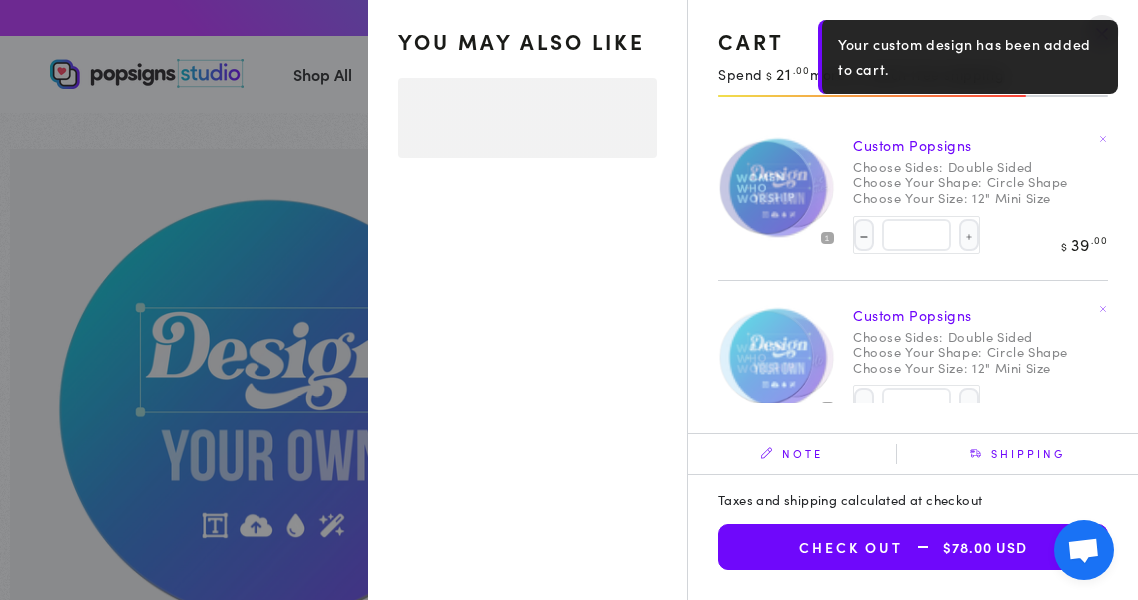 select on "**********" 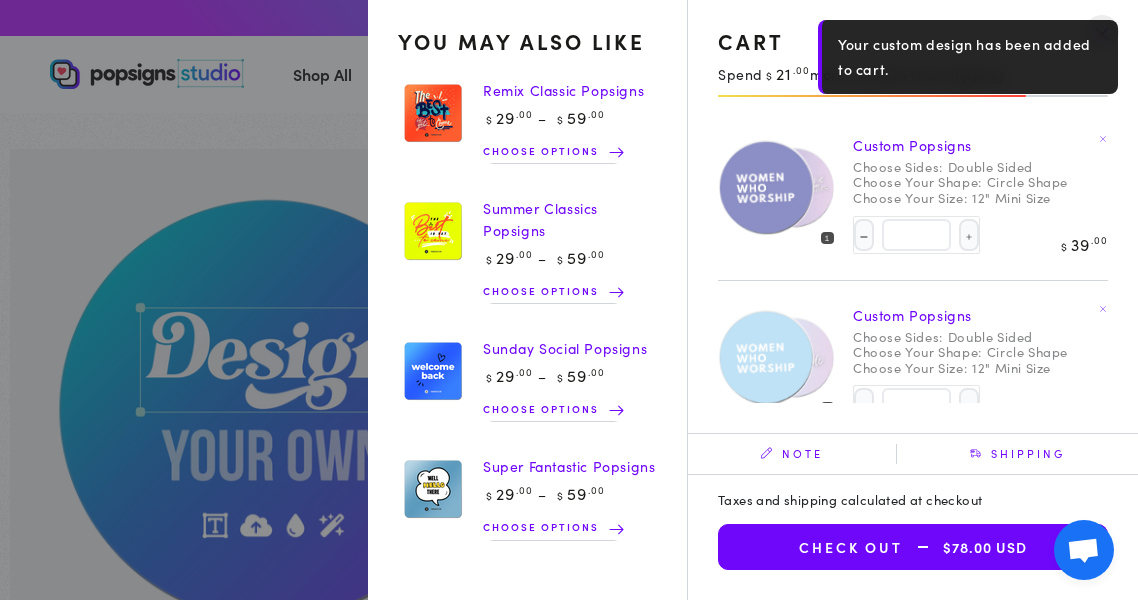 click on "Check out
$78.00 USD" at bounding box center [913, 547] 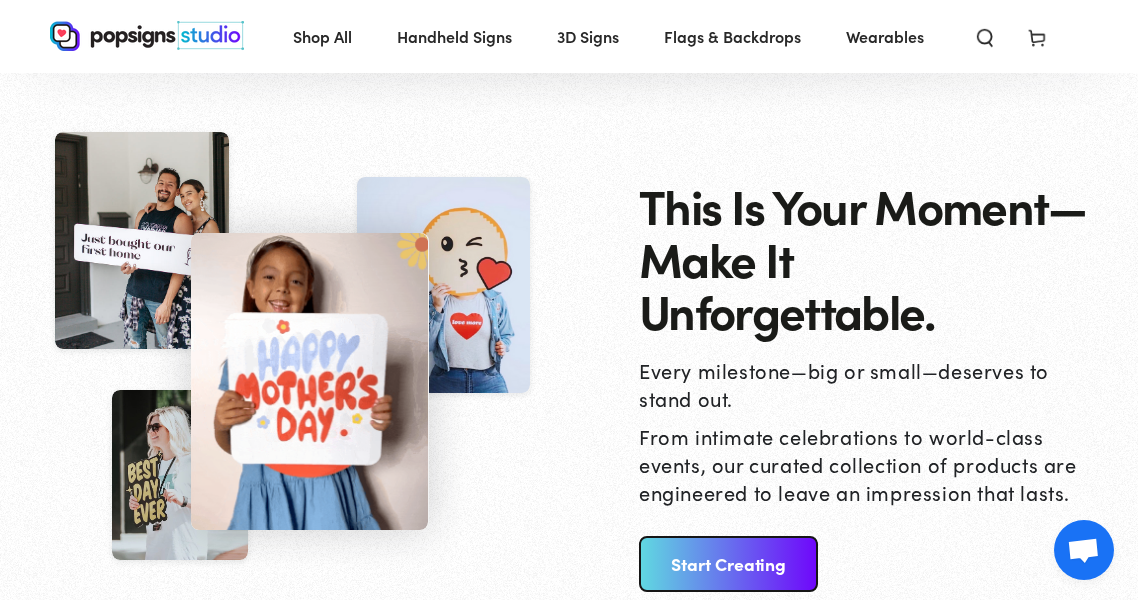 scroll, scrollTop: 2108, scrollLeft: 0, axis: vertical 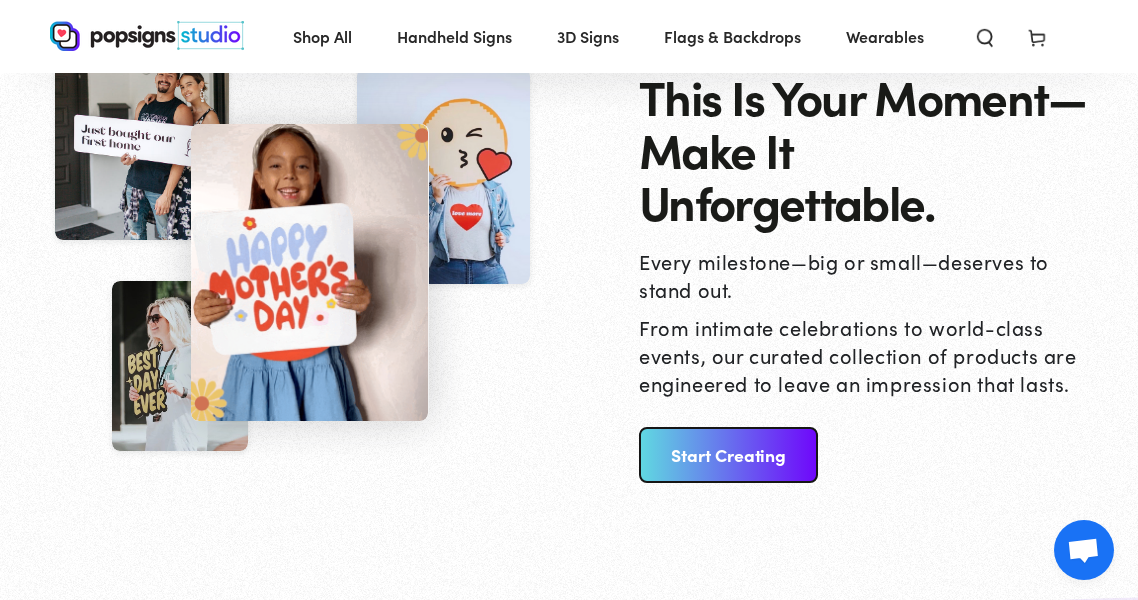 click 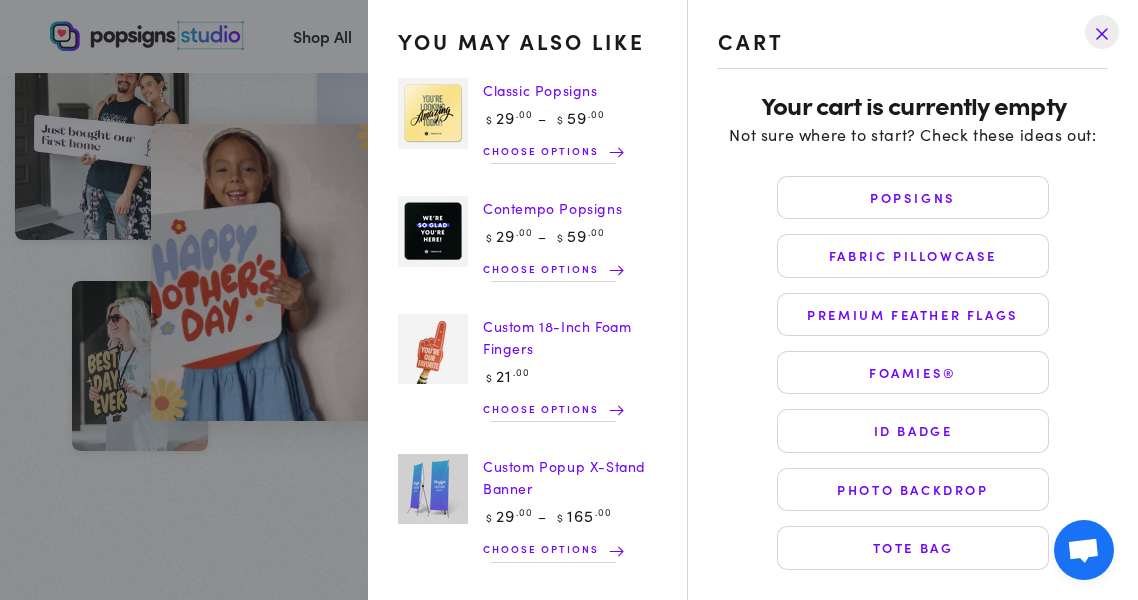 scroll, scrollTop: 0, scrollLeft: 0, axis: both 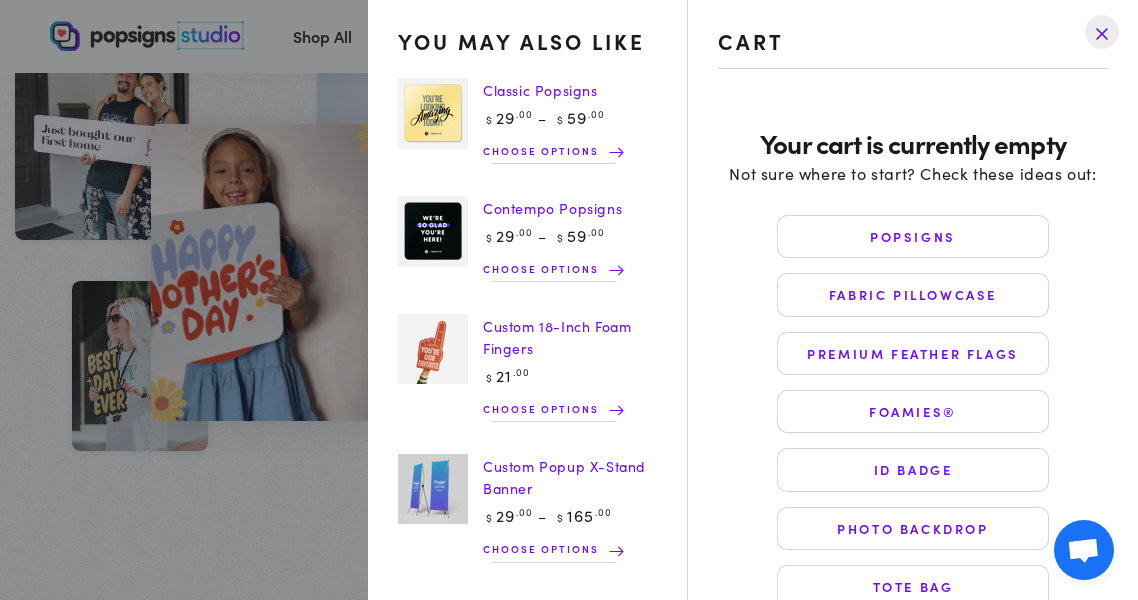 click at bounding box center [1102, 32] 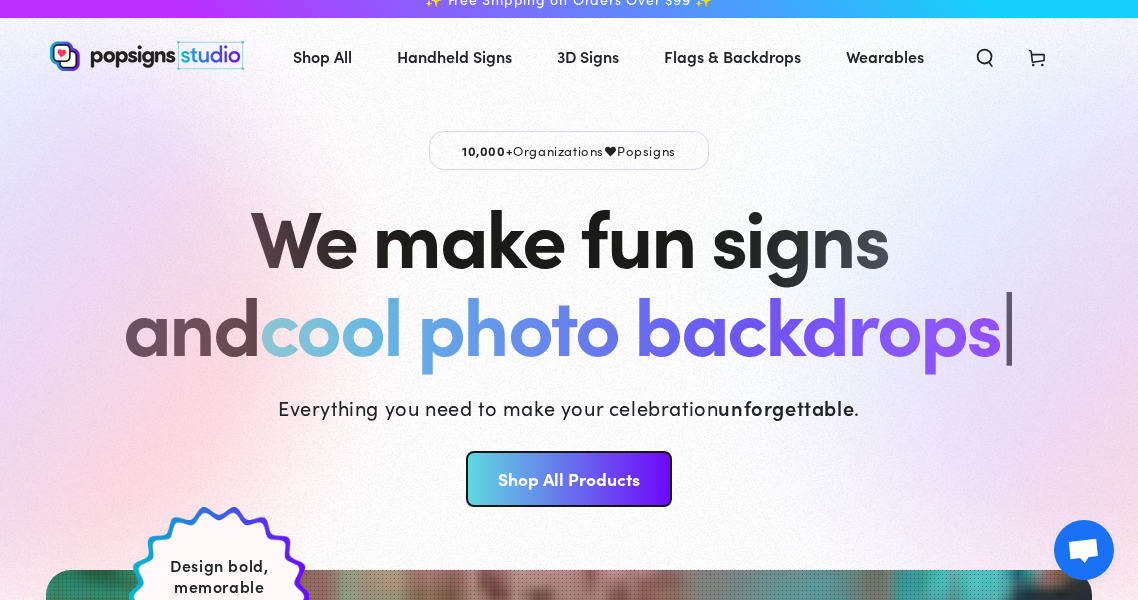 scroll, scrollTop: 0, scrollLeft: 0, axis: both 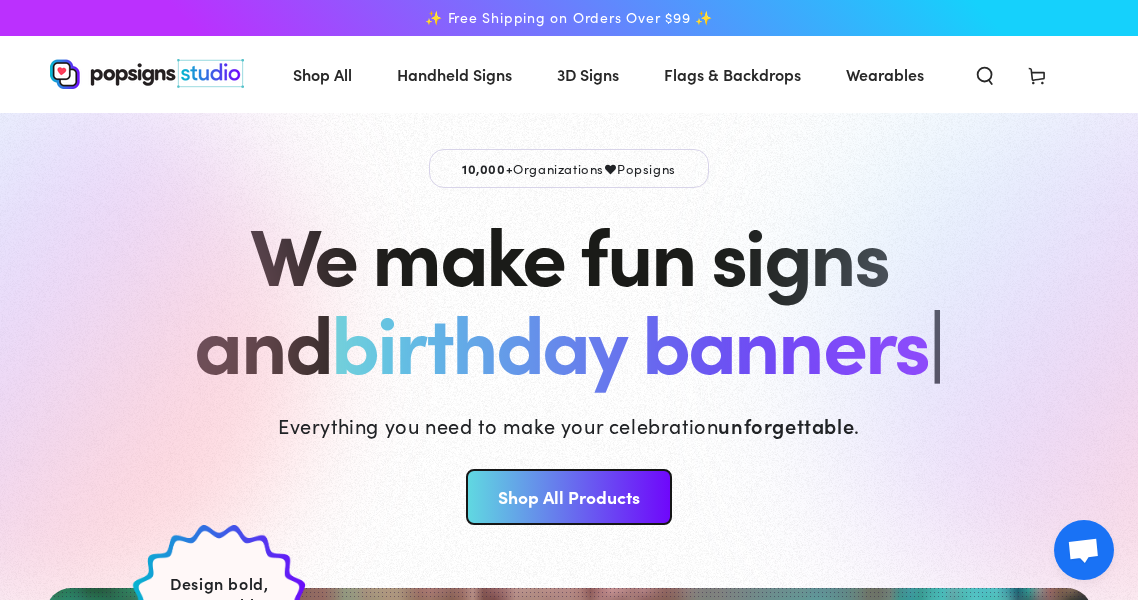 click 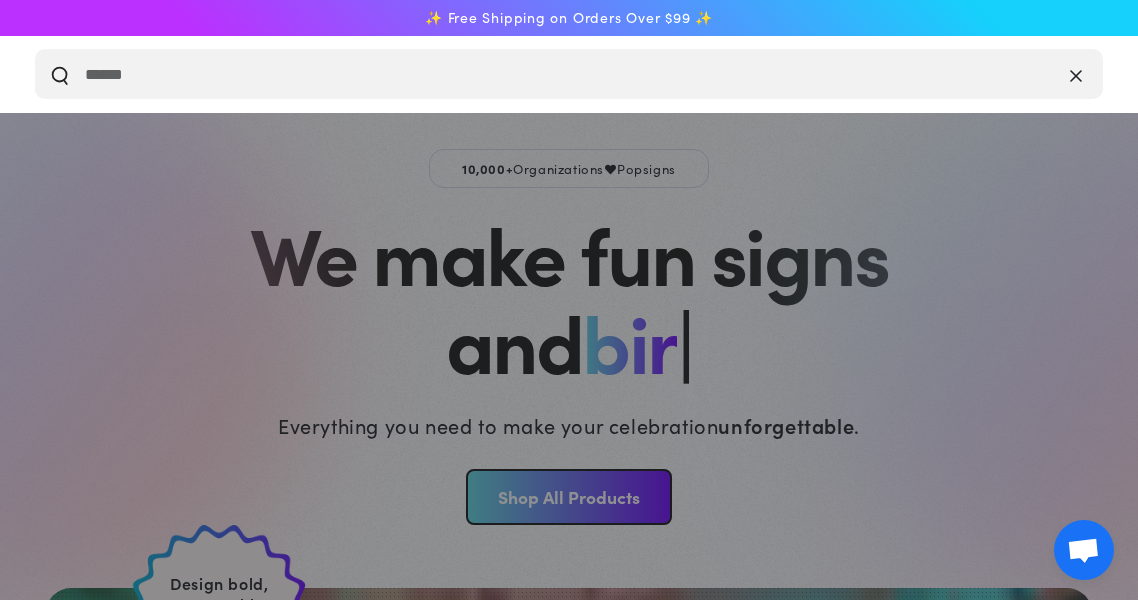 click 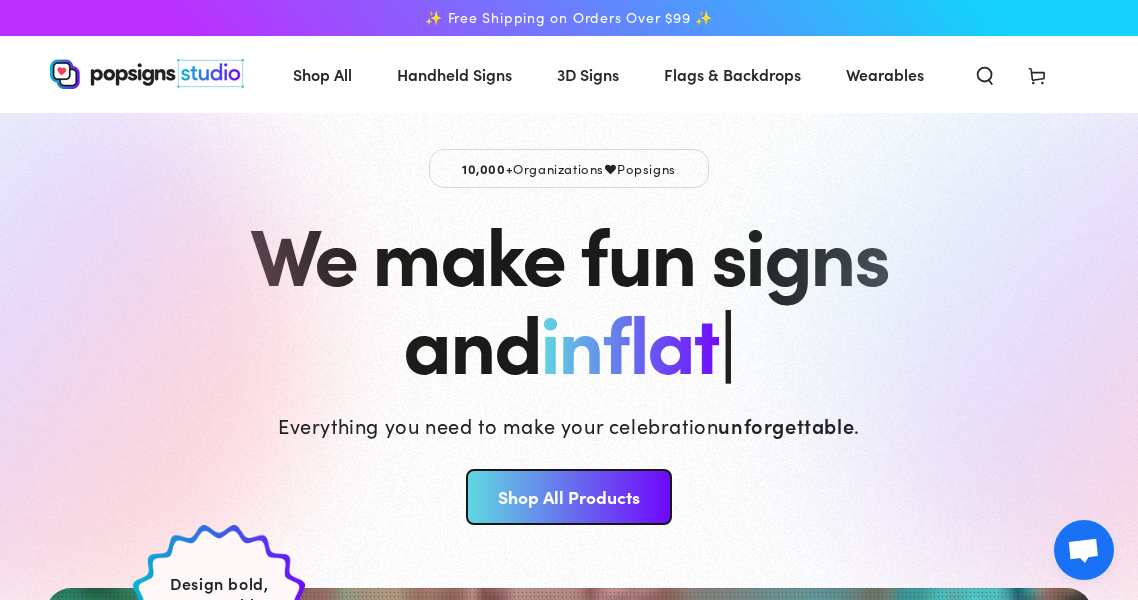 click 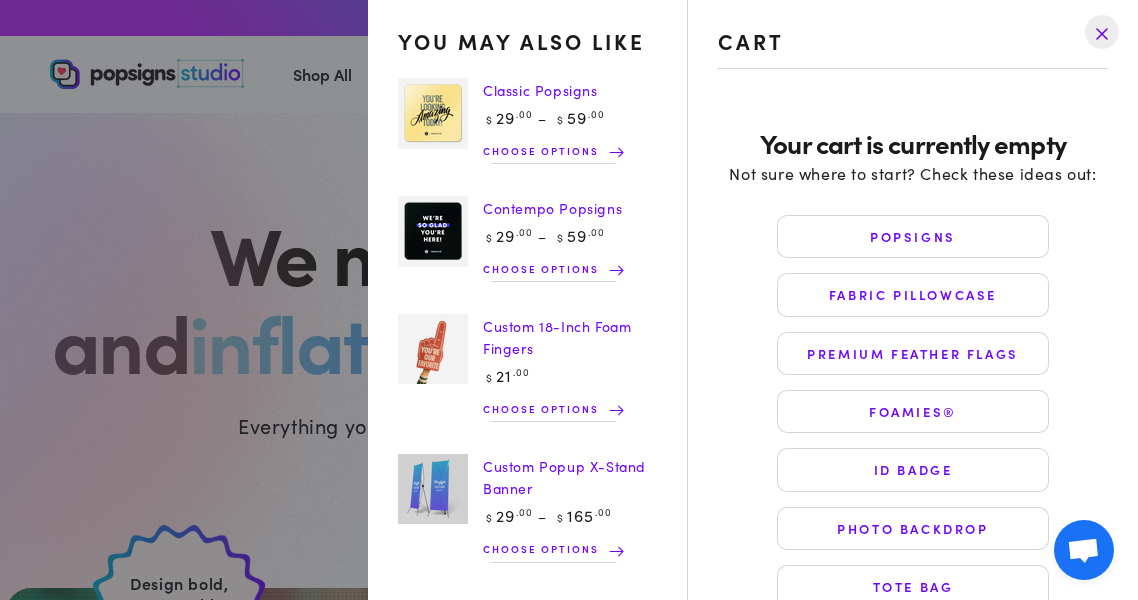 scroll, scrollTop: 39, scrollLeft: 0, axis: vertical 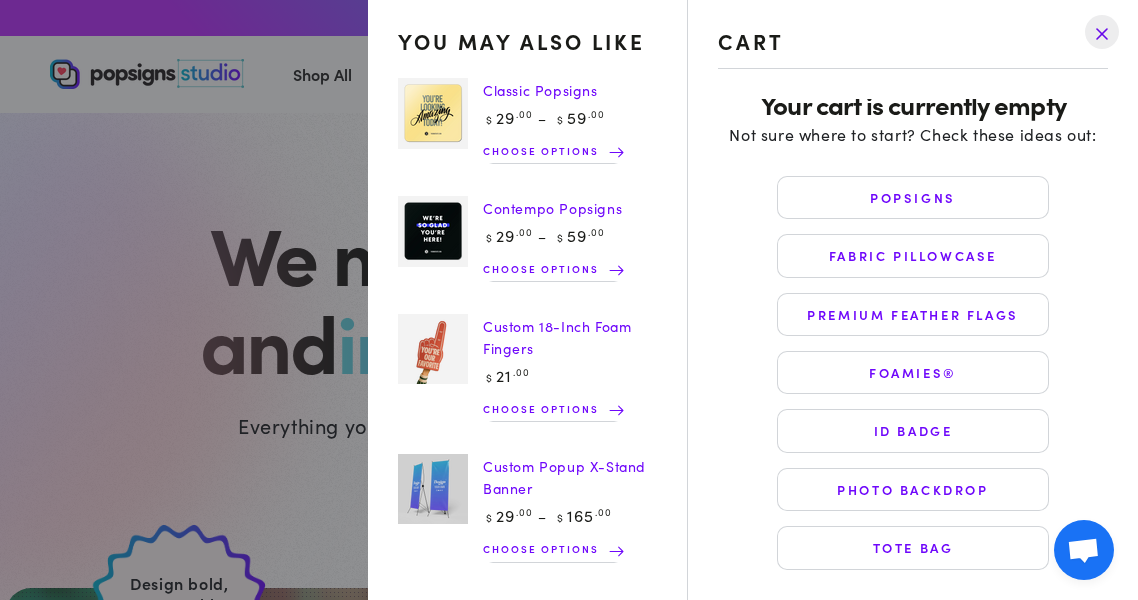 click at bounding box center [1102, 32] 